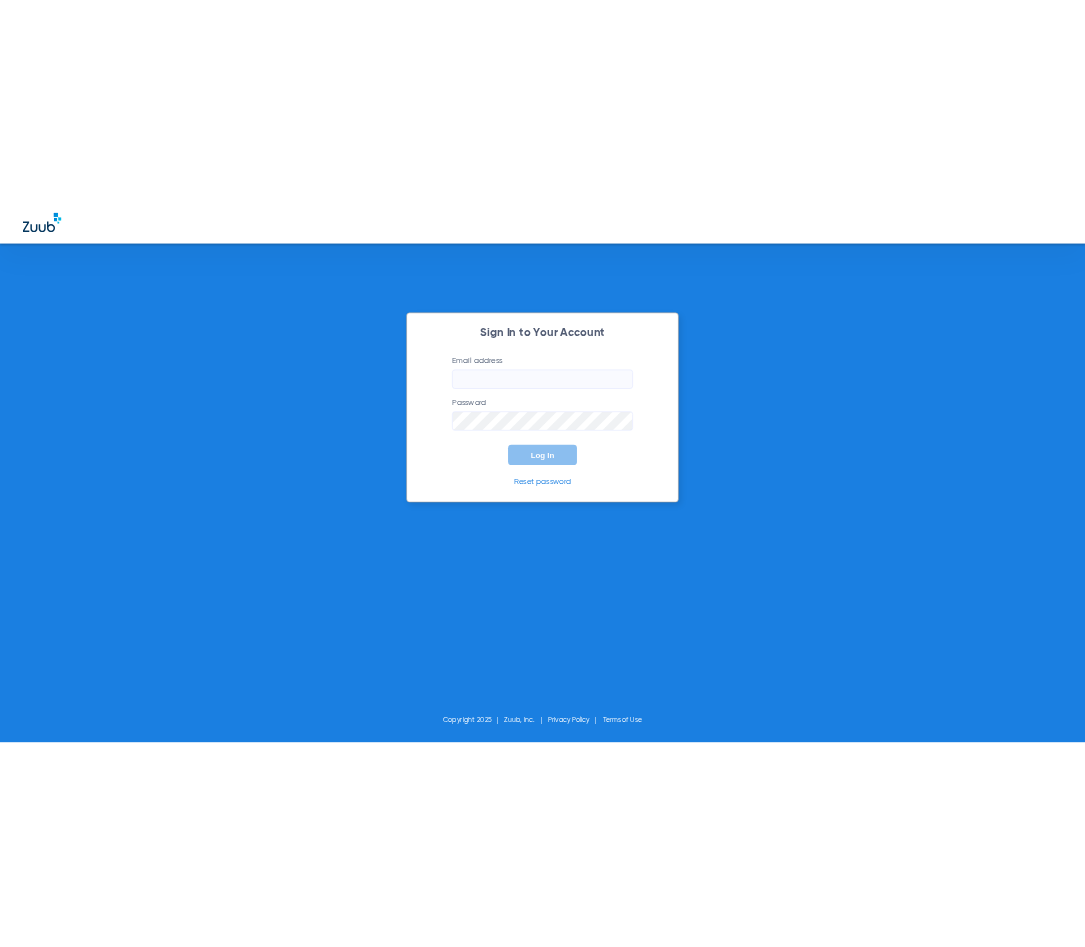 scroll, scrollTop: 0, scrollLeft: 0, axis: both 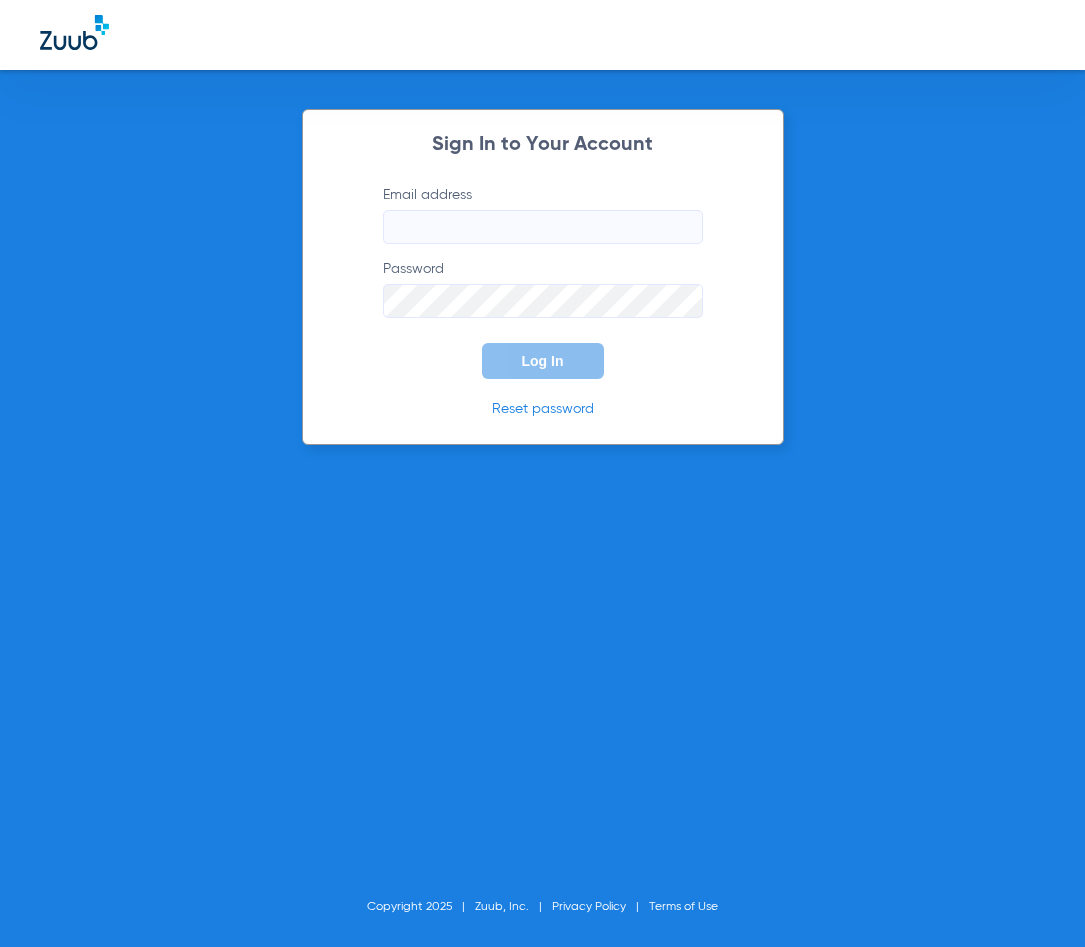 type on "[EMAIL]" 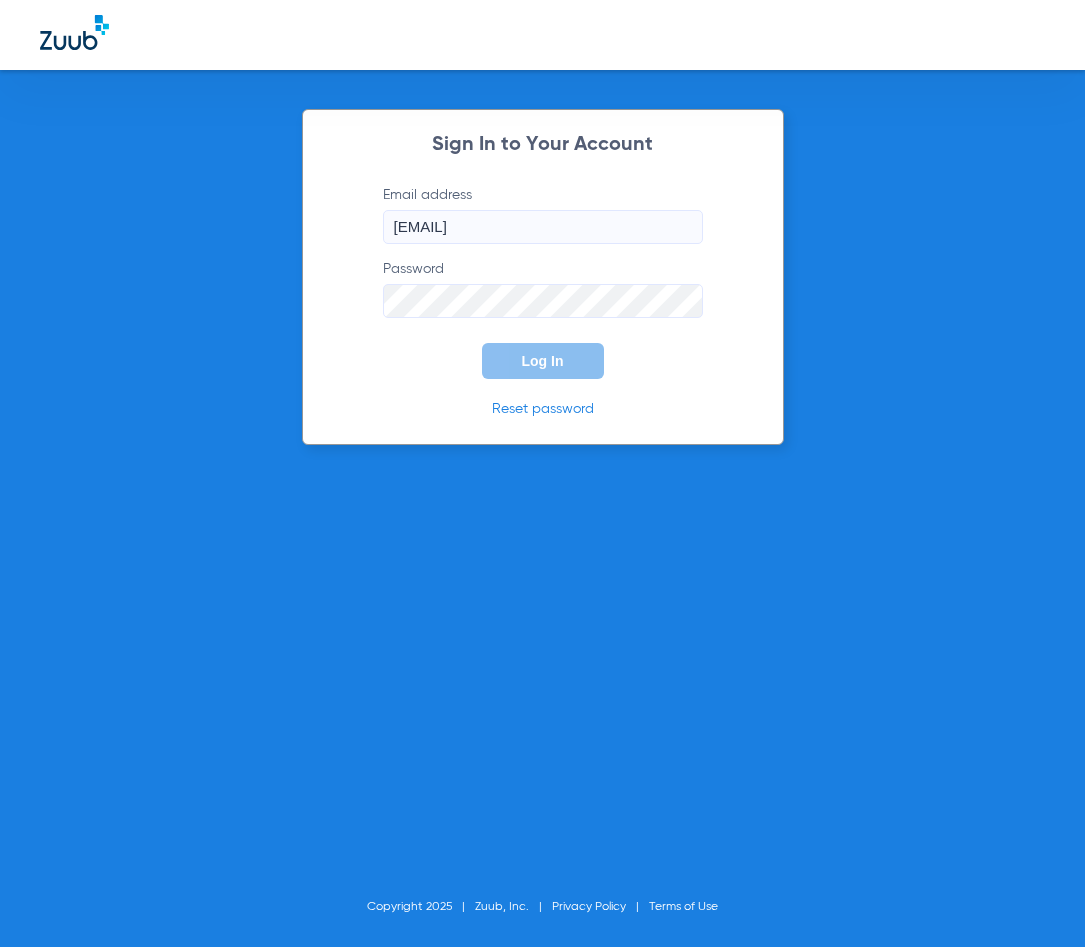 click on "Log In" 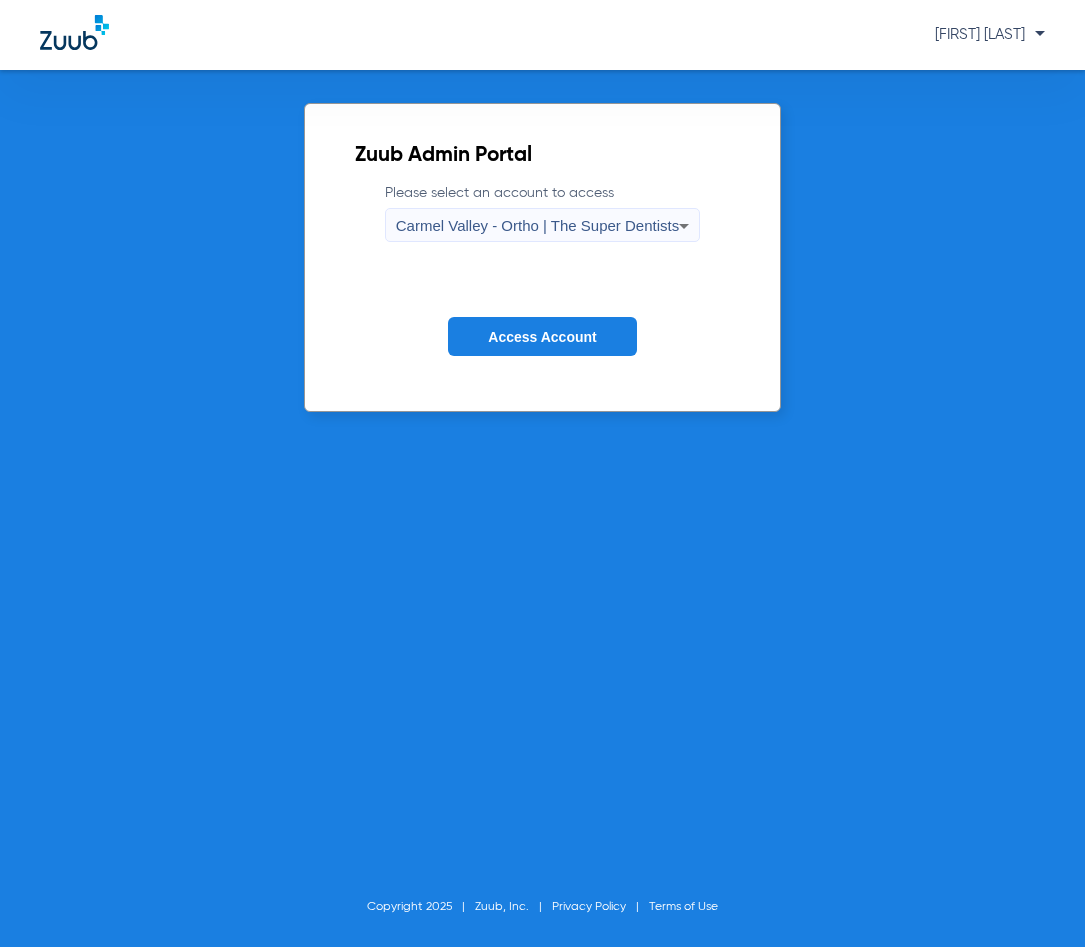 click on "Carmel Valley - Ortho | The Super Dentists" at bounding box center (537, 225) 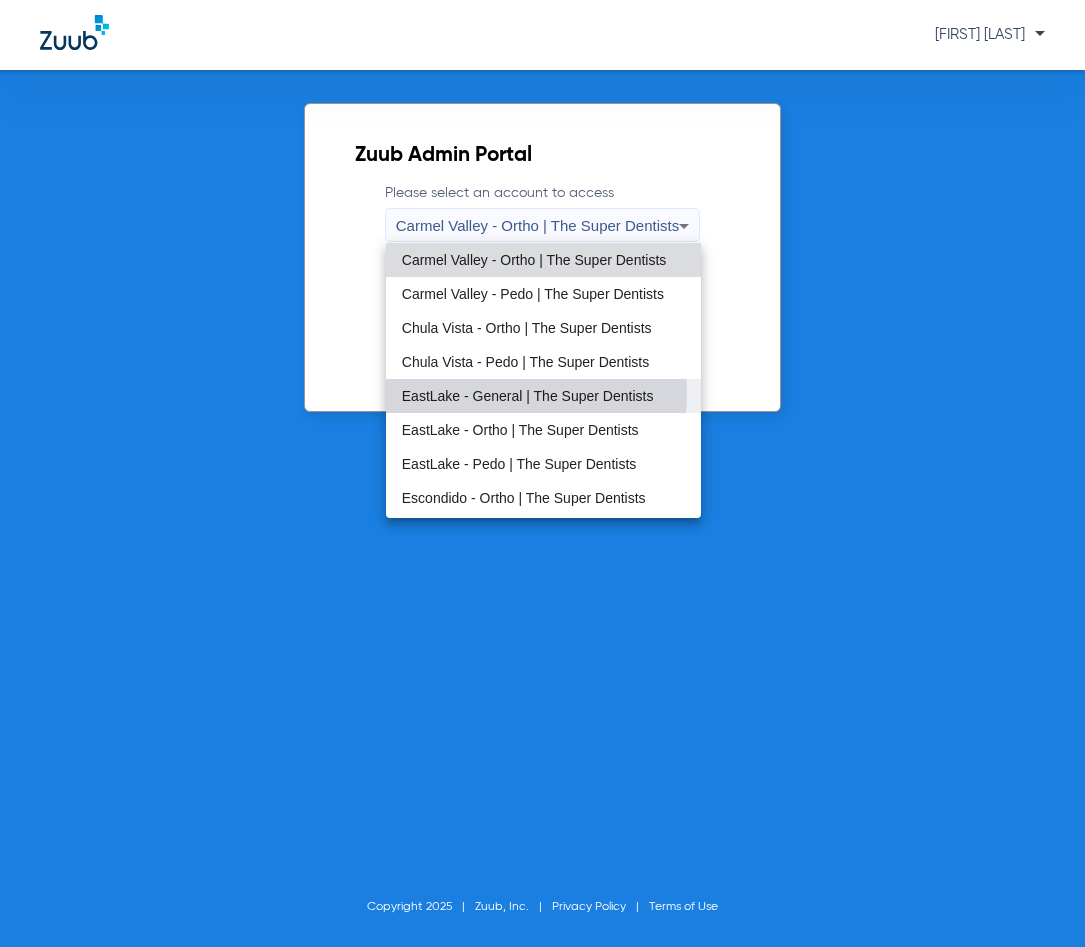 click on "EastLake  - General | The Super Dentists" at bounding box center (528, 396) 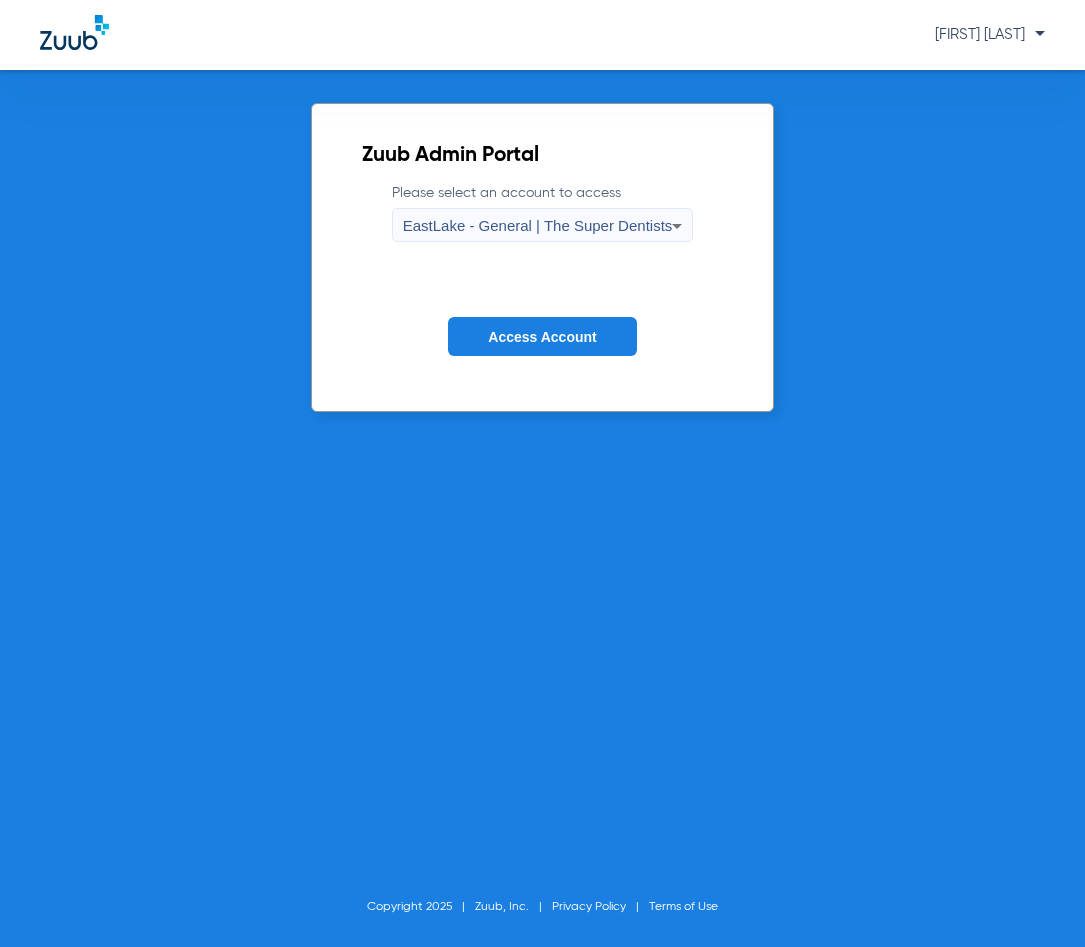 click on "Access Account" 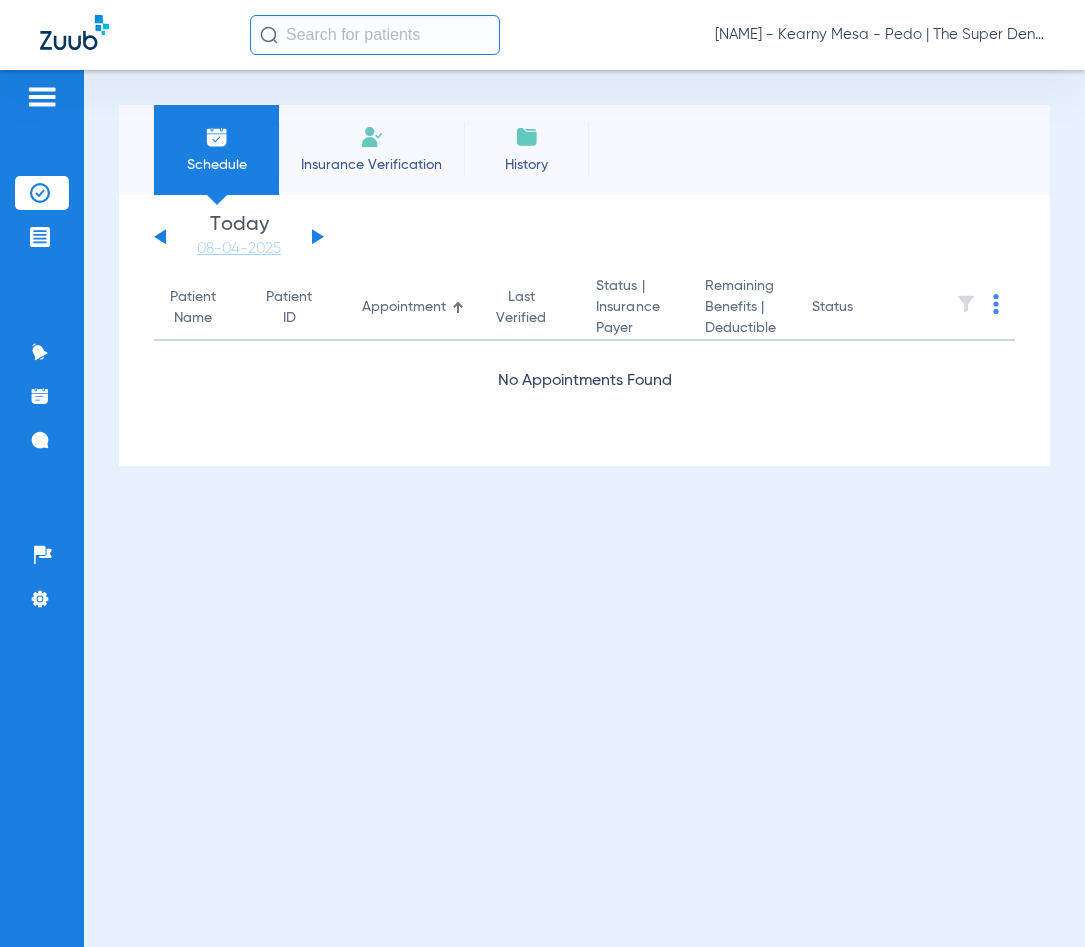 click on "Insurance Verification" 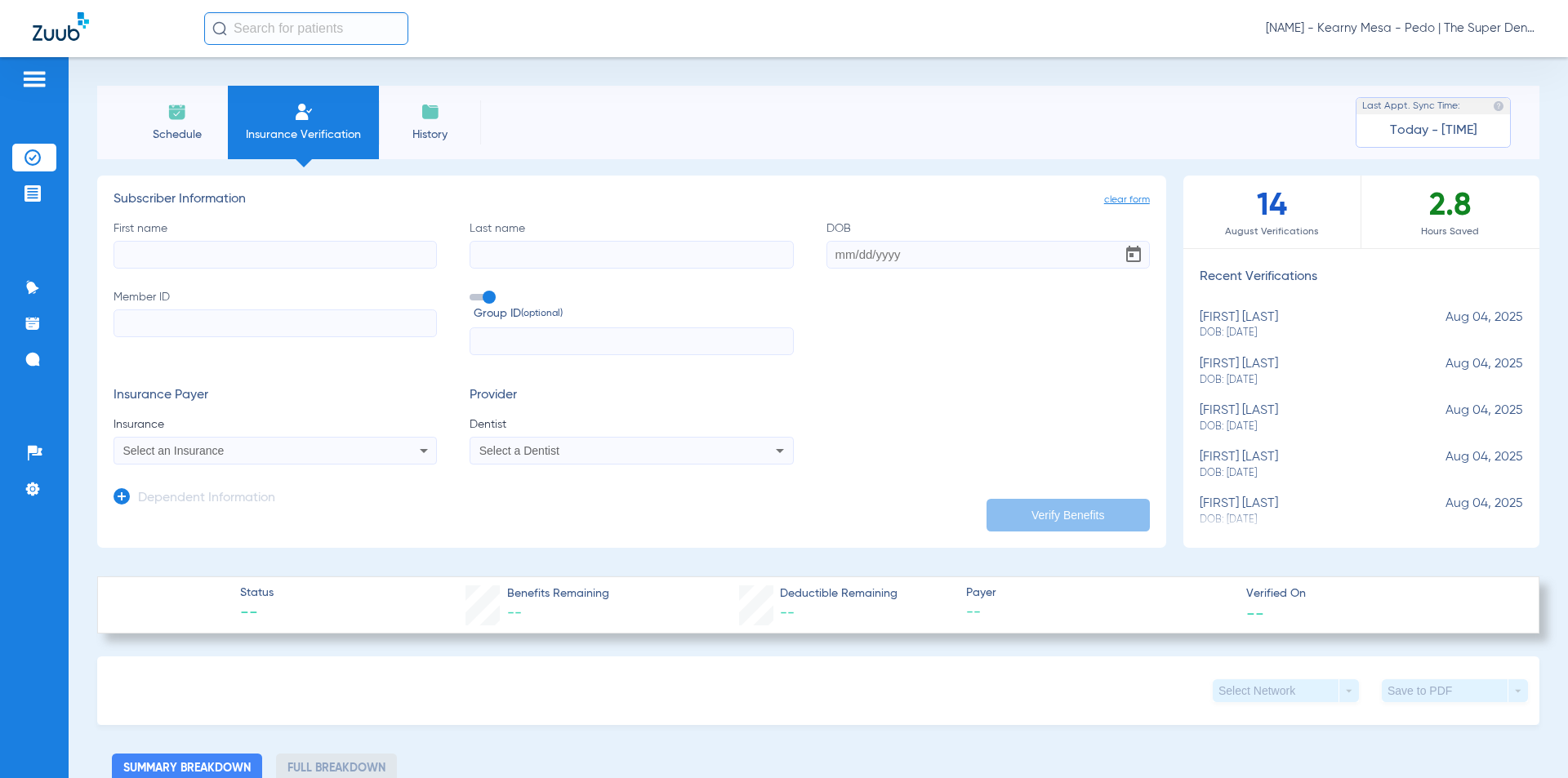 click on "First name" 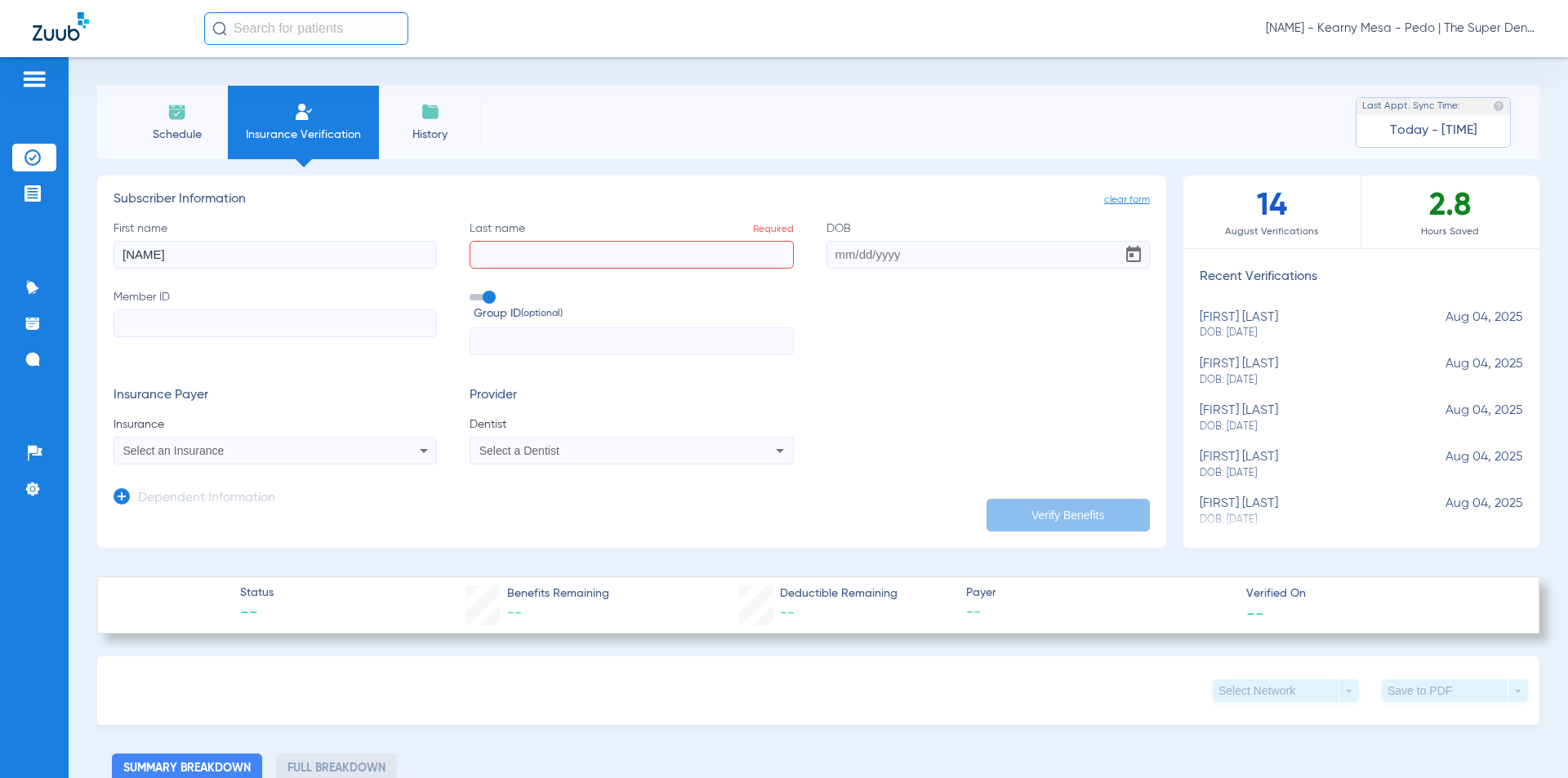click on "[NAME]" 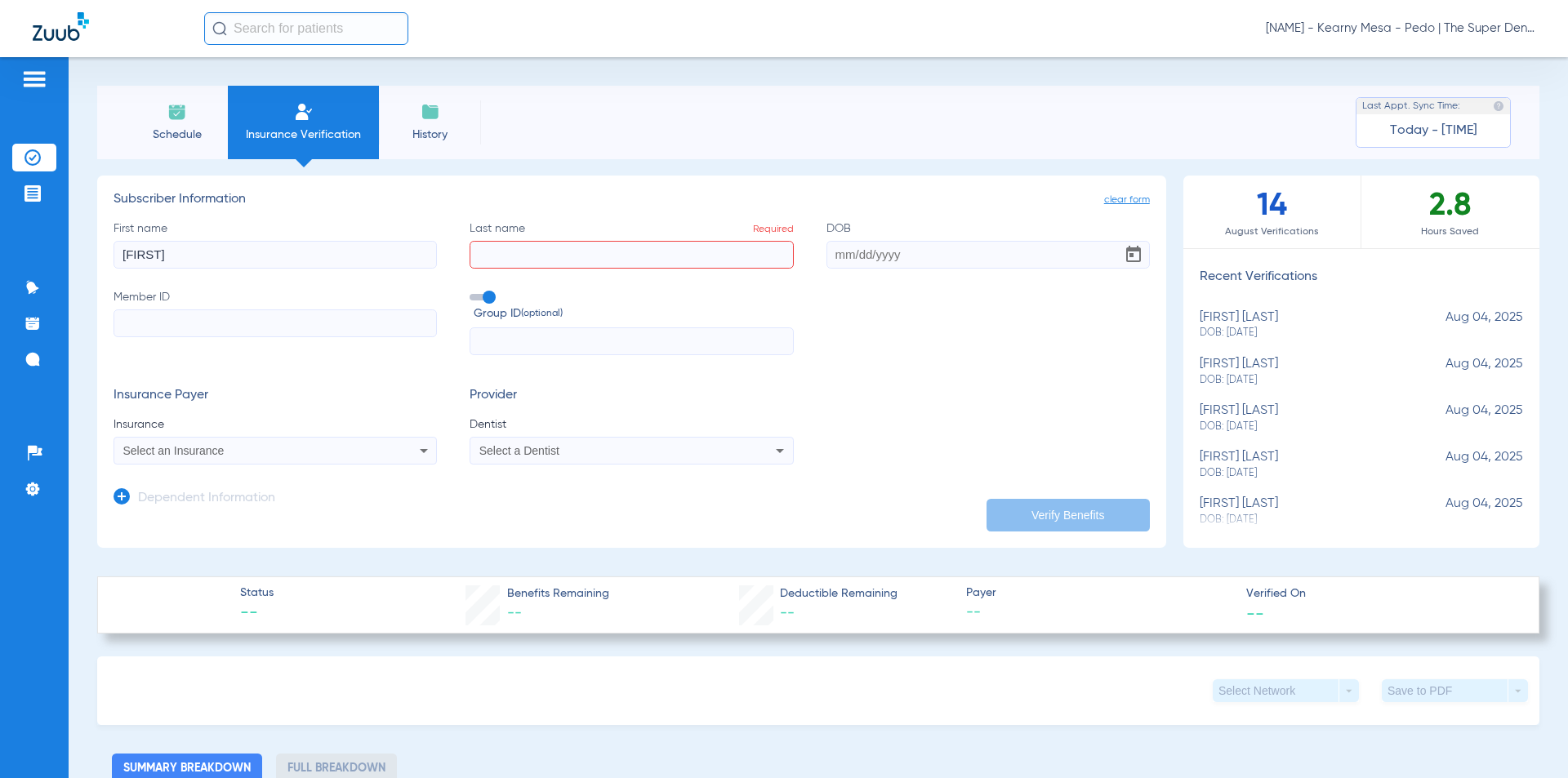 type on "[FIRST]" 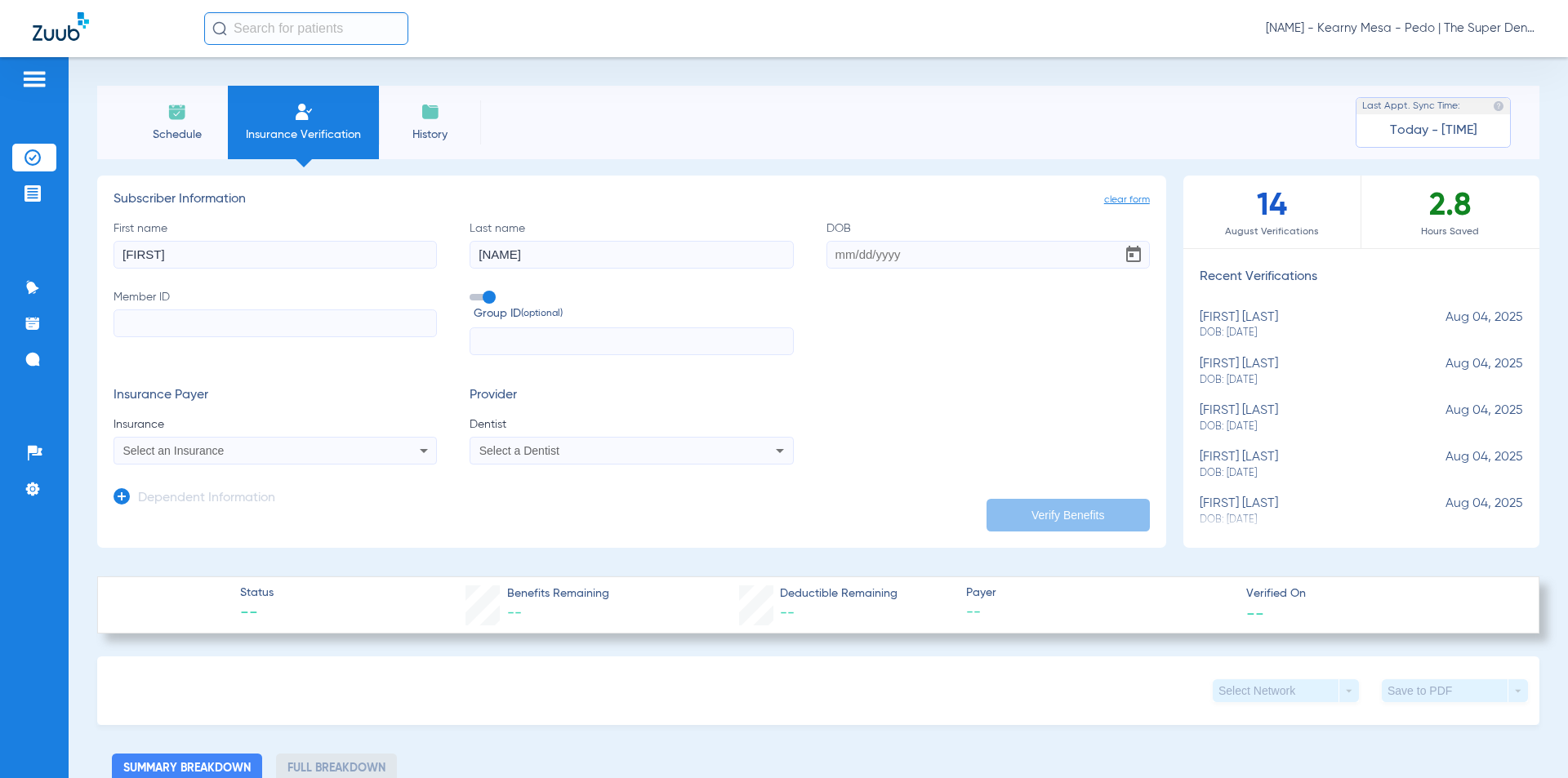 type on "[NAME]" 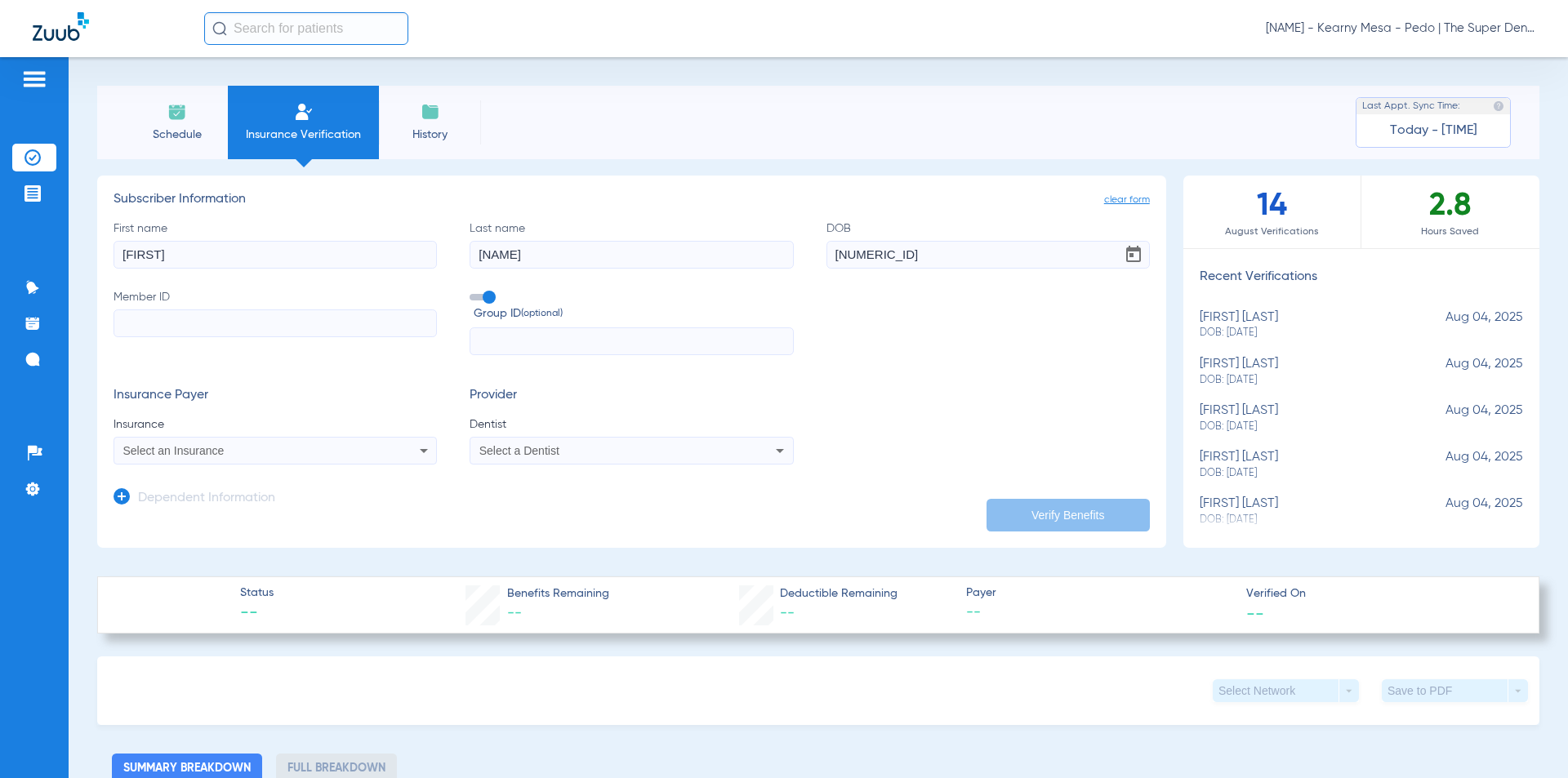 type on "[DATE]" 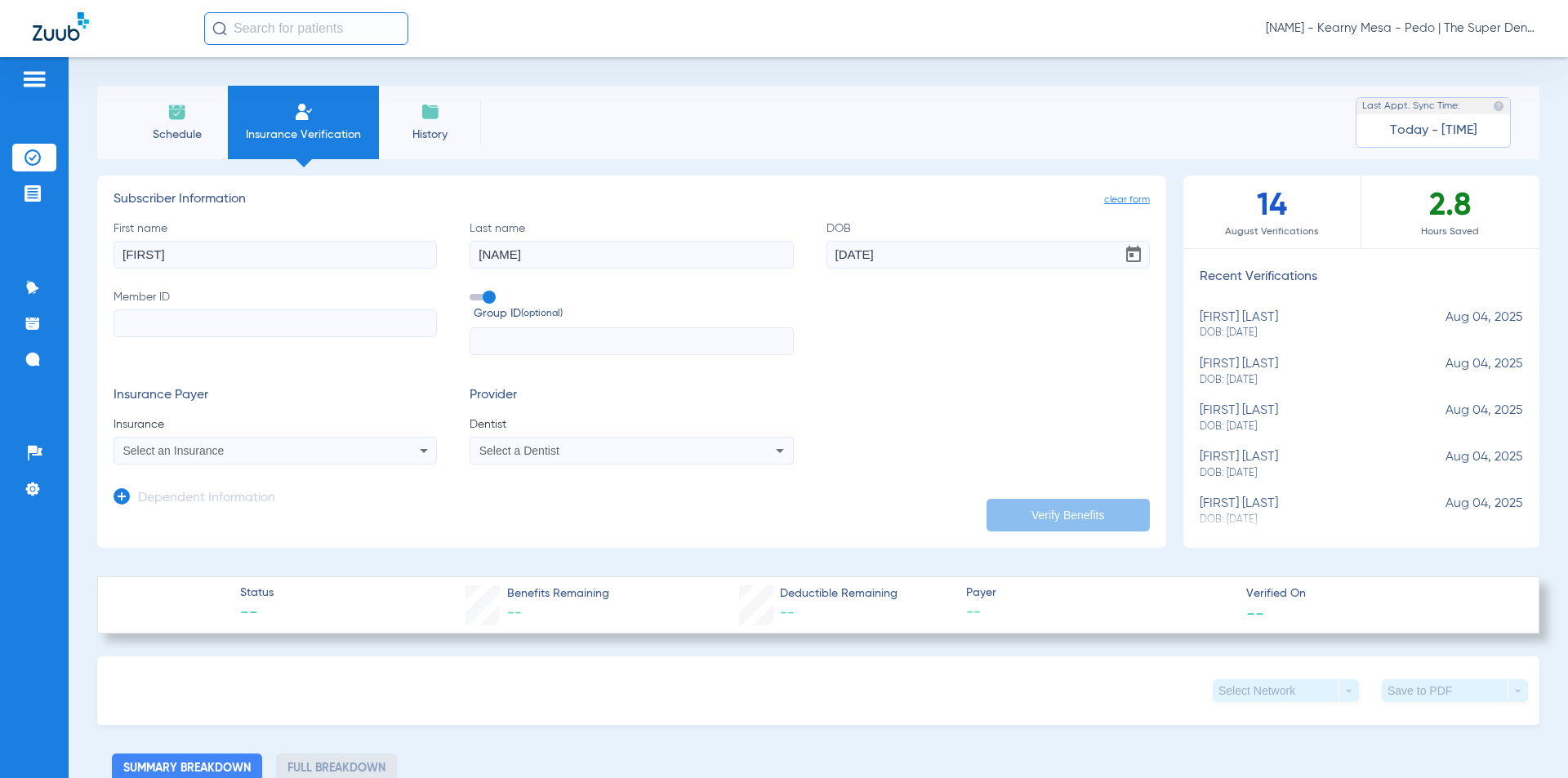 click on "Member ID" 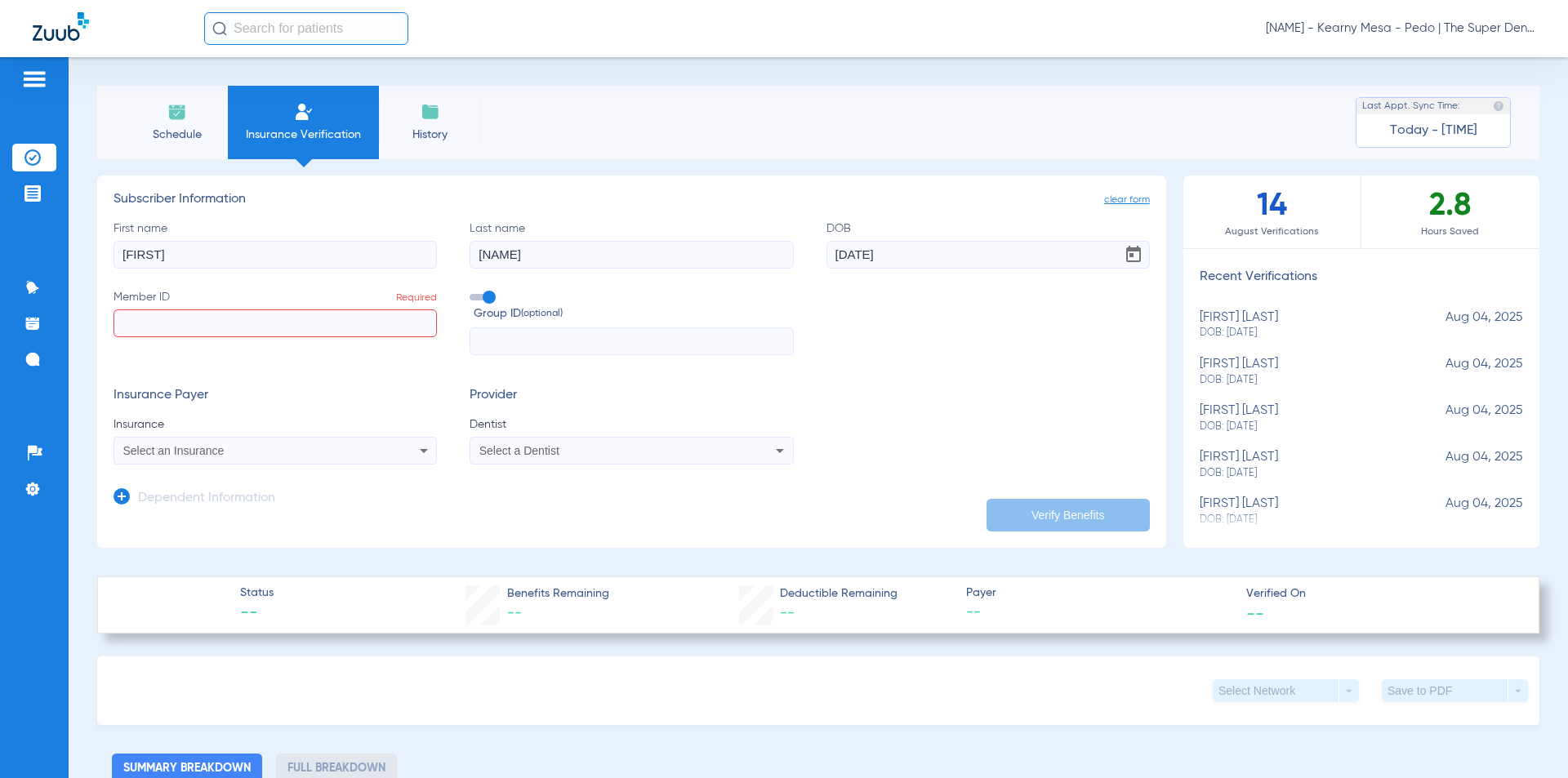 click on "Member ID  Required" 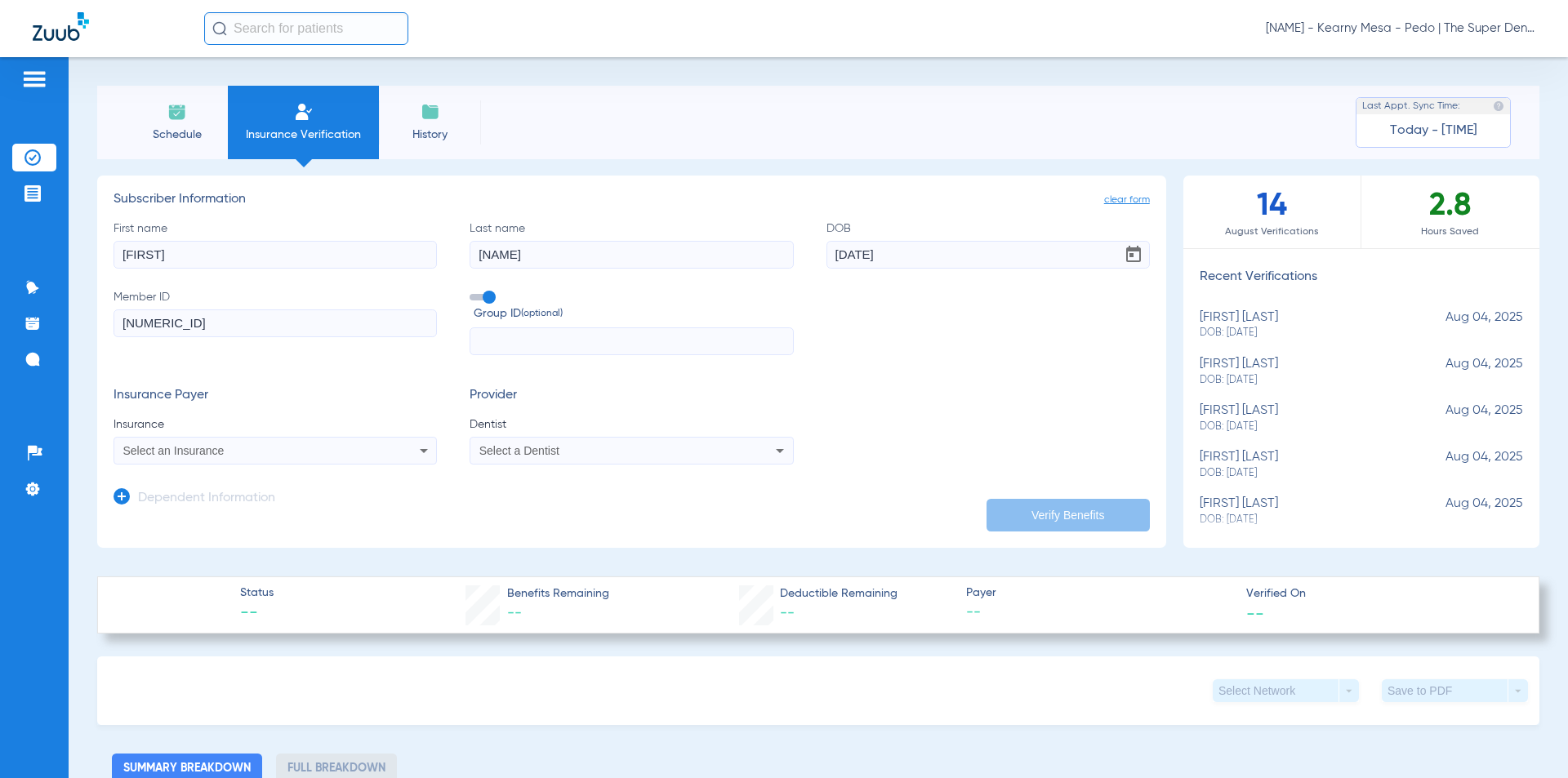 type on "[NUMERIC_ID]" 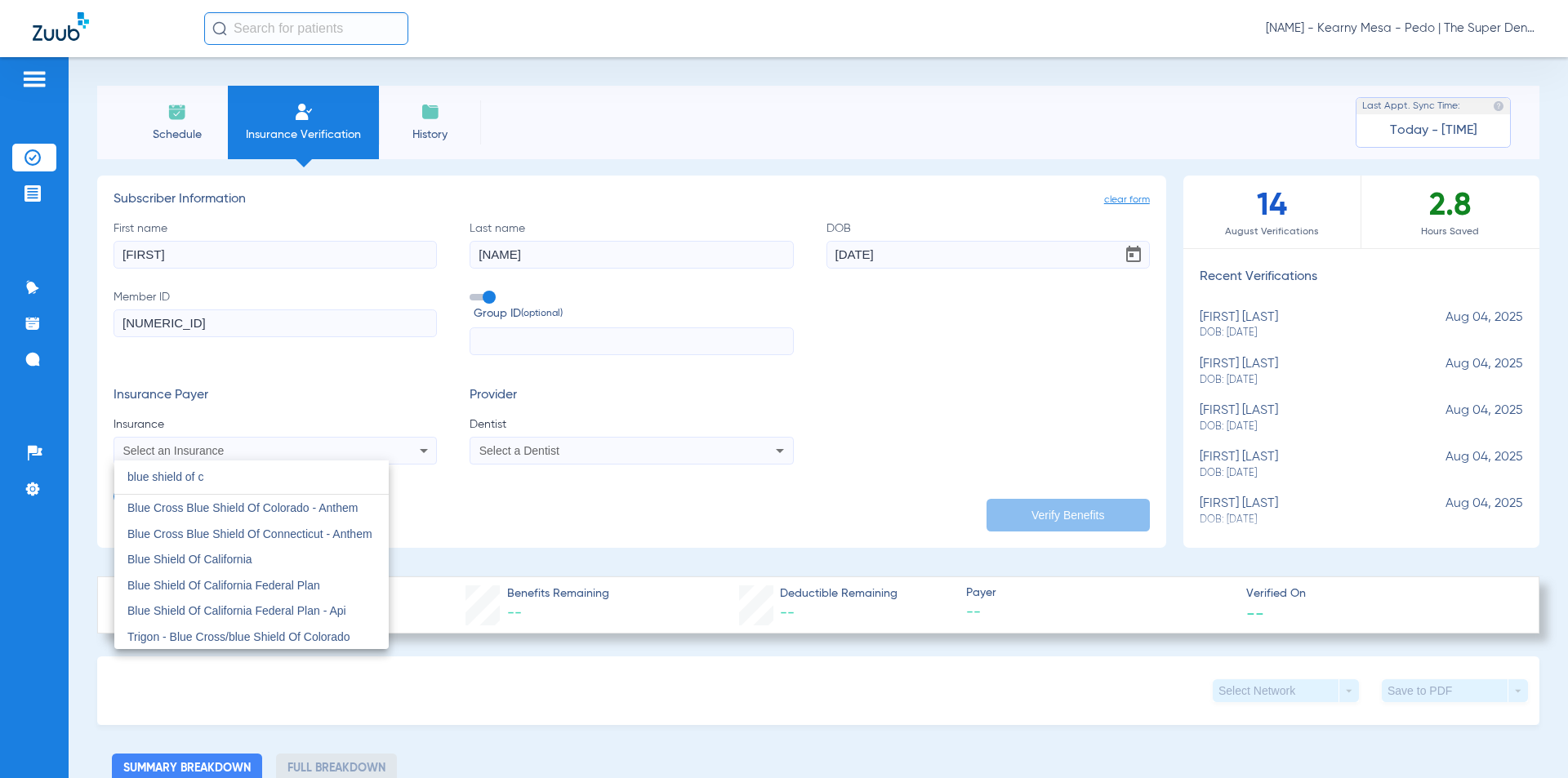 scroll, scrollTop: 0, scrollLeft: 0, axis: both 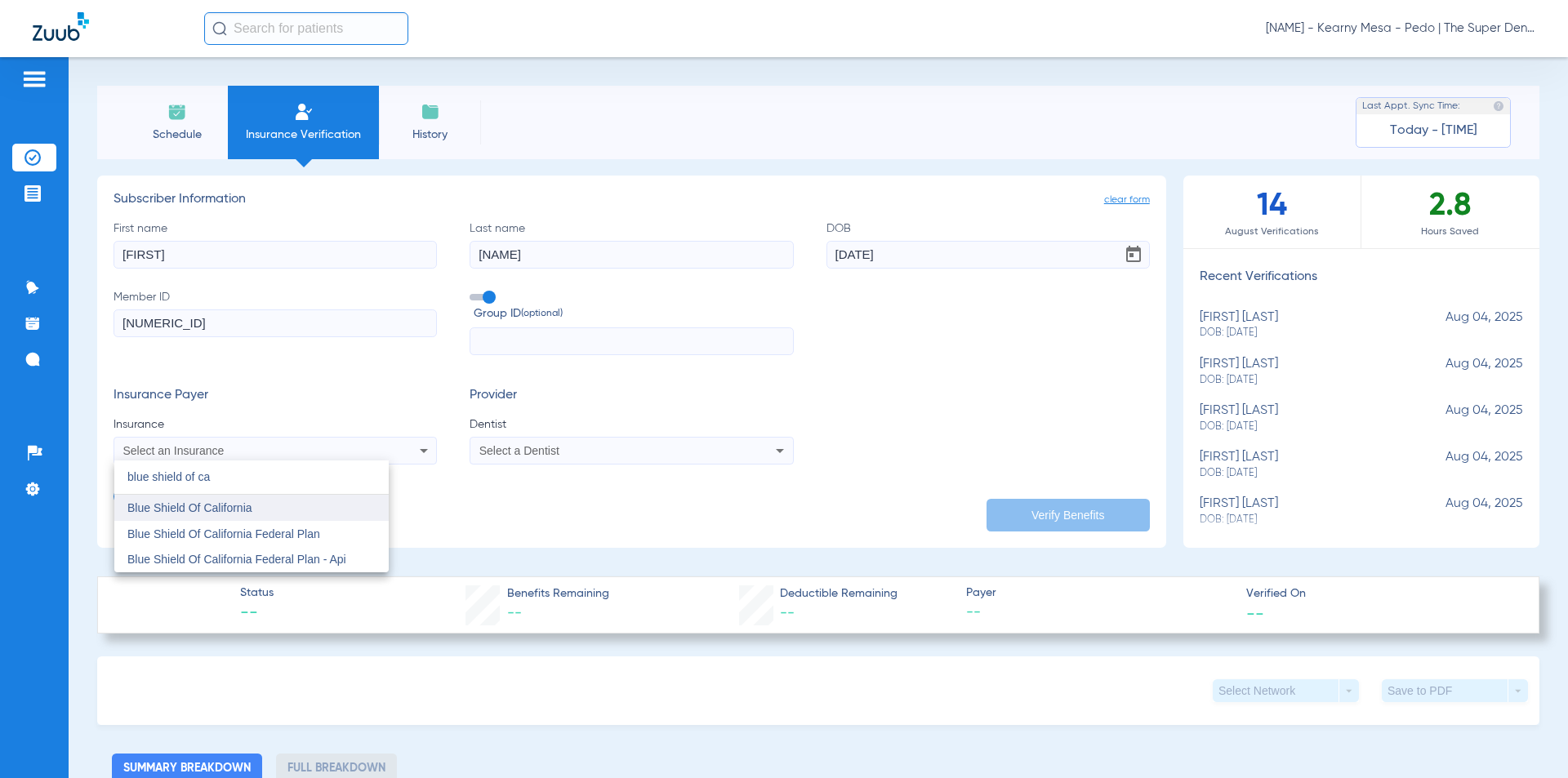 type on "blue shield of ca" 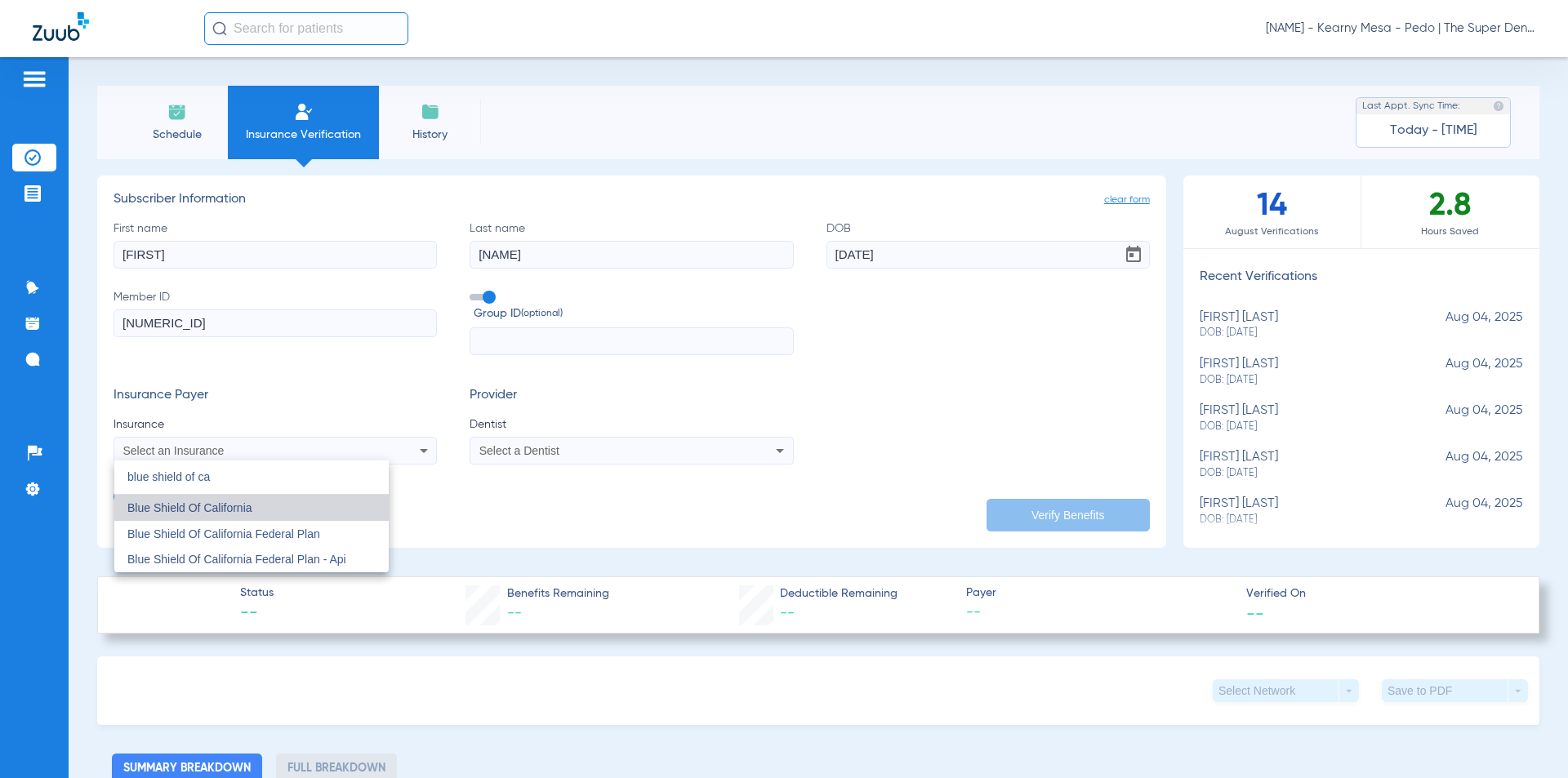 click on "Blue Shield Of California" at bounding box center (252, 508) 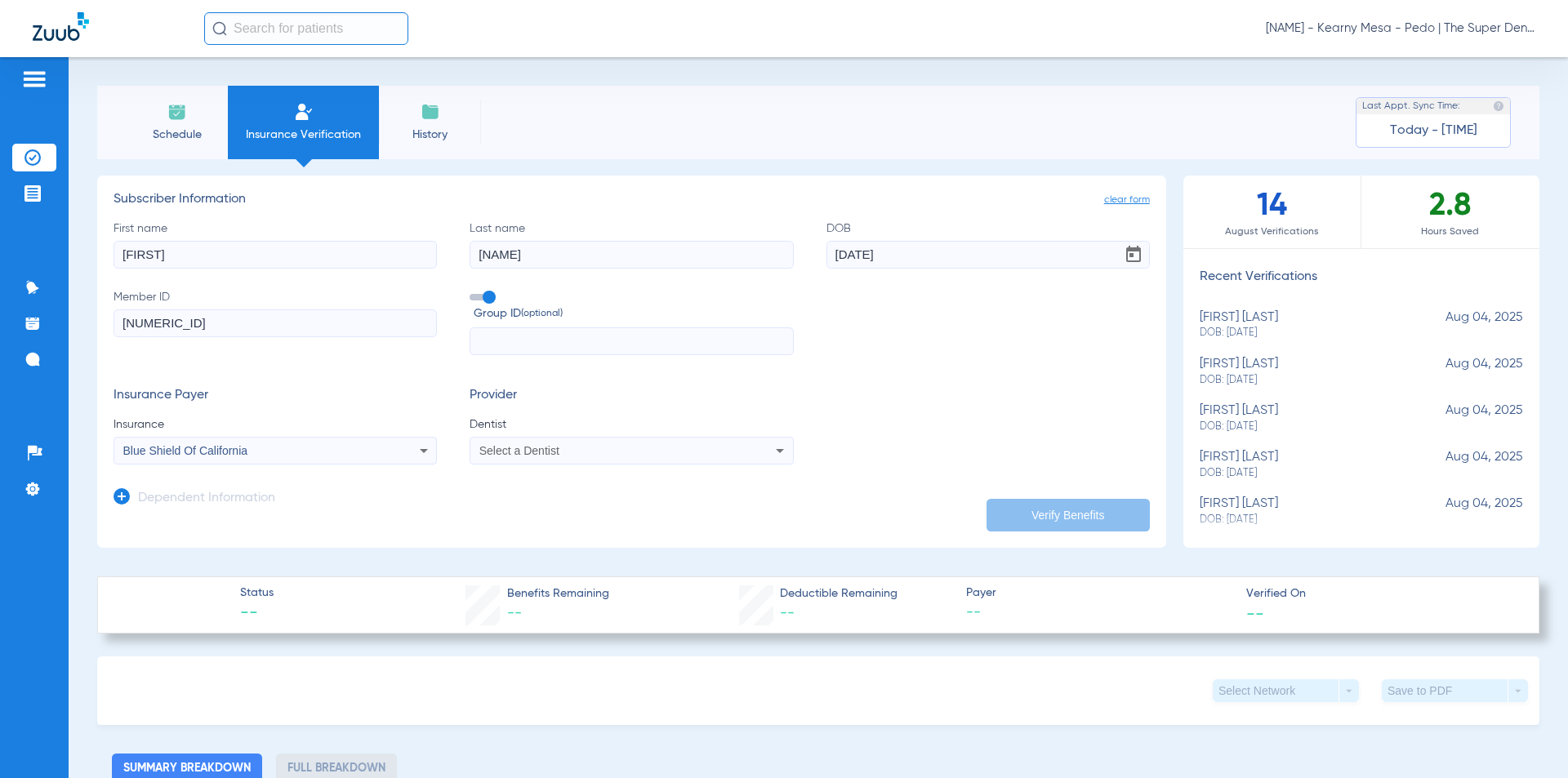 click on "Select a Dentist" at bounding box center (601, 451) 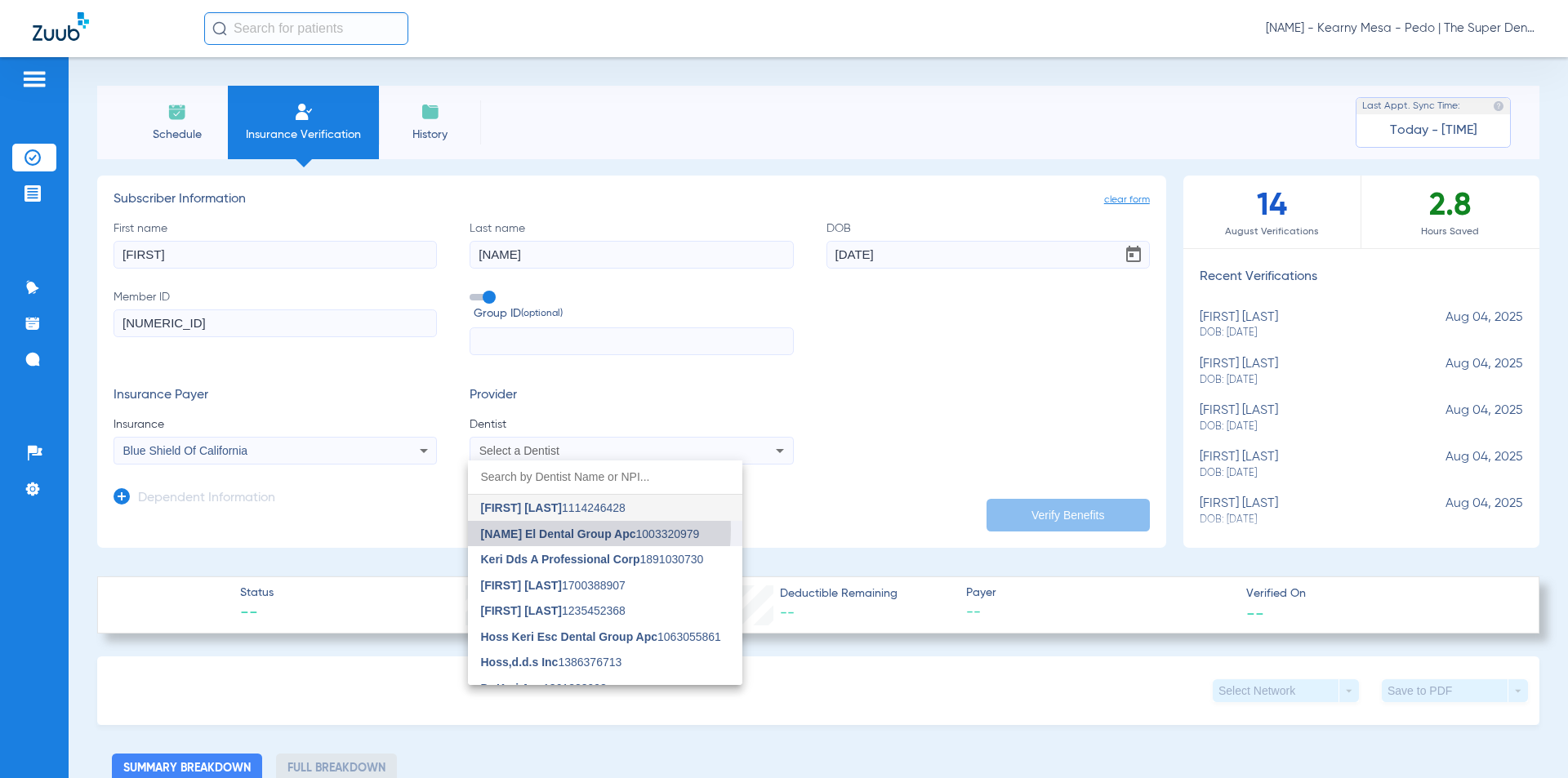 click on "[NAME] El Dental Group Apc" at bounding box center (559, 534) 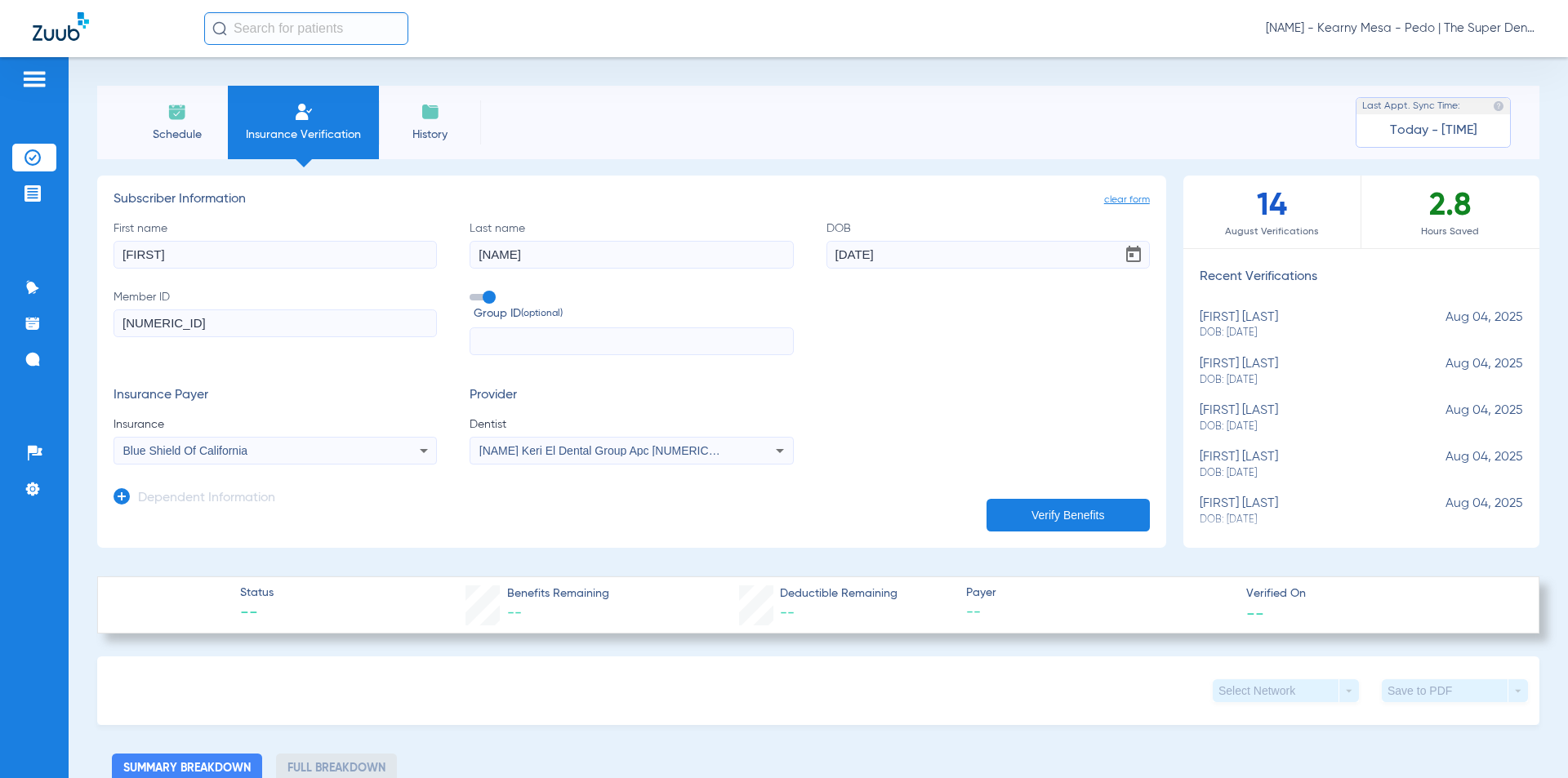 click on "Dependent Information" 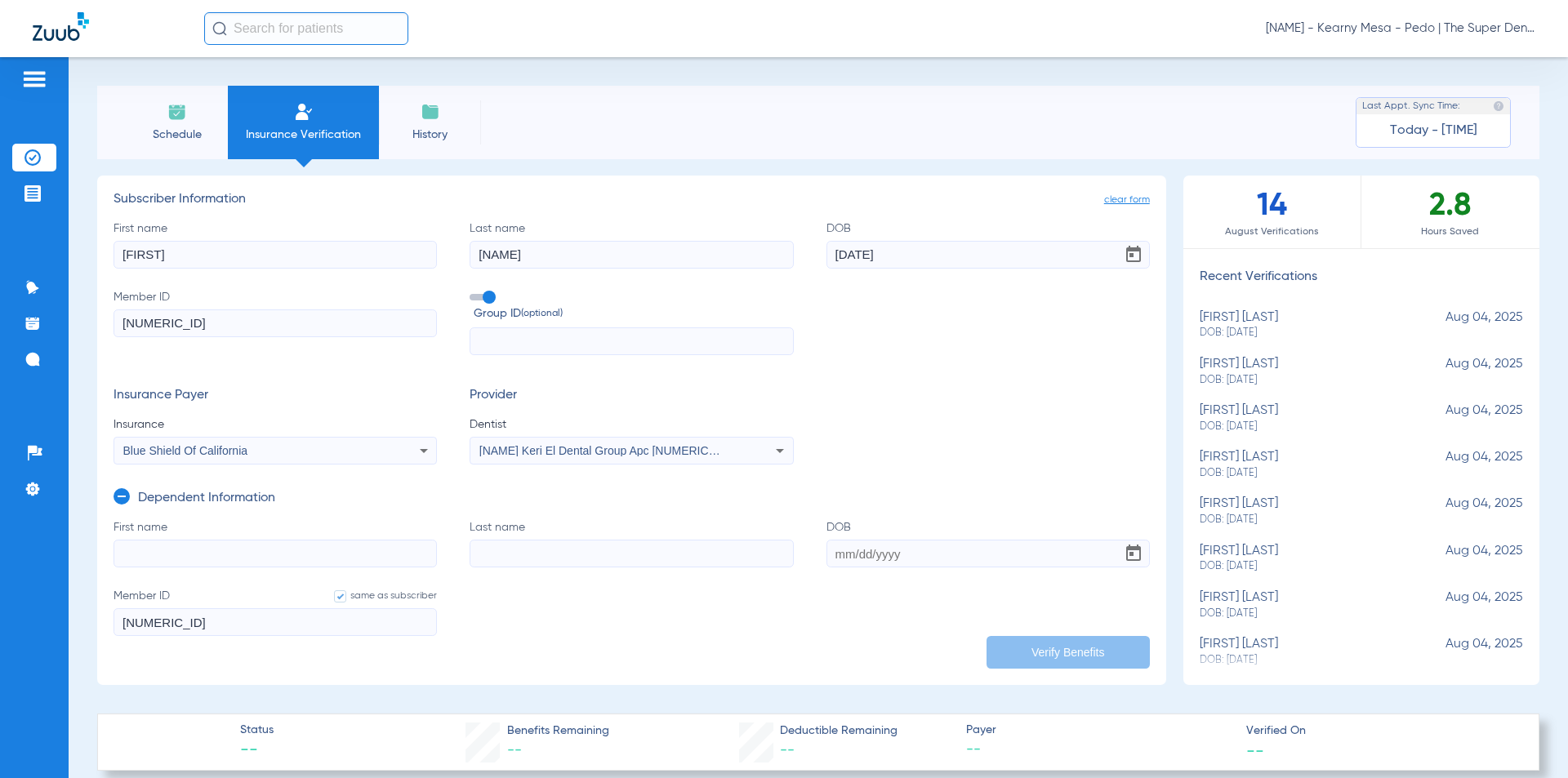 click on "First name" 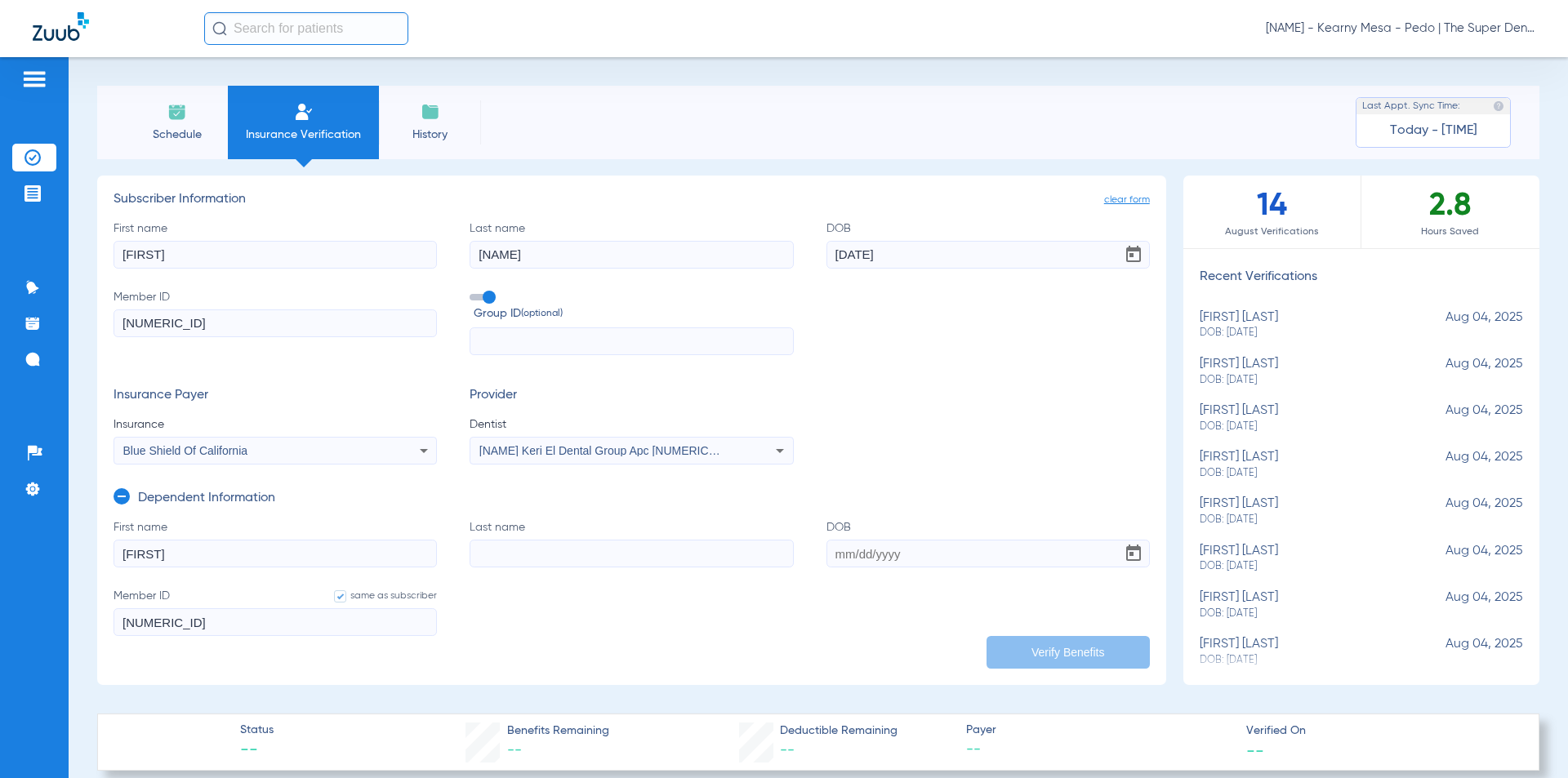 type on "[FIRST]" 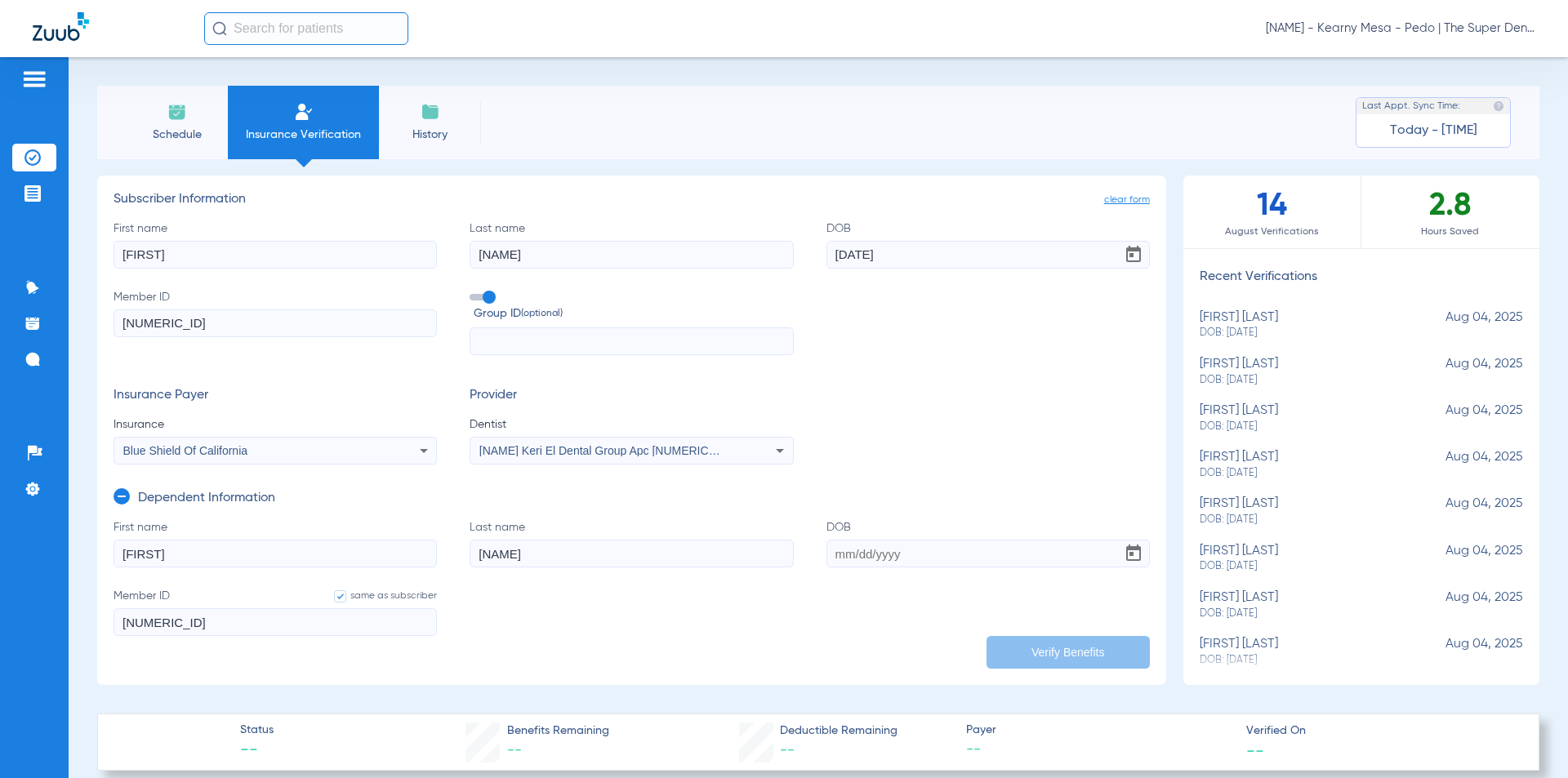 type on "[NAME]" 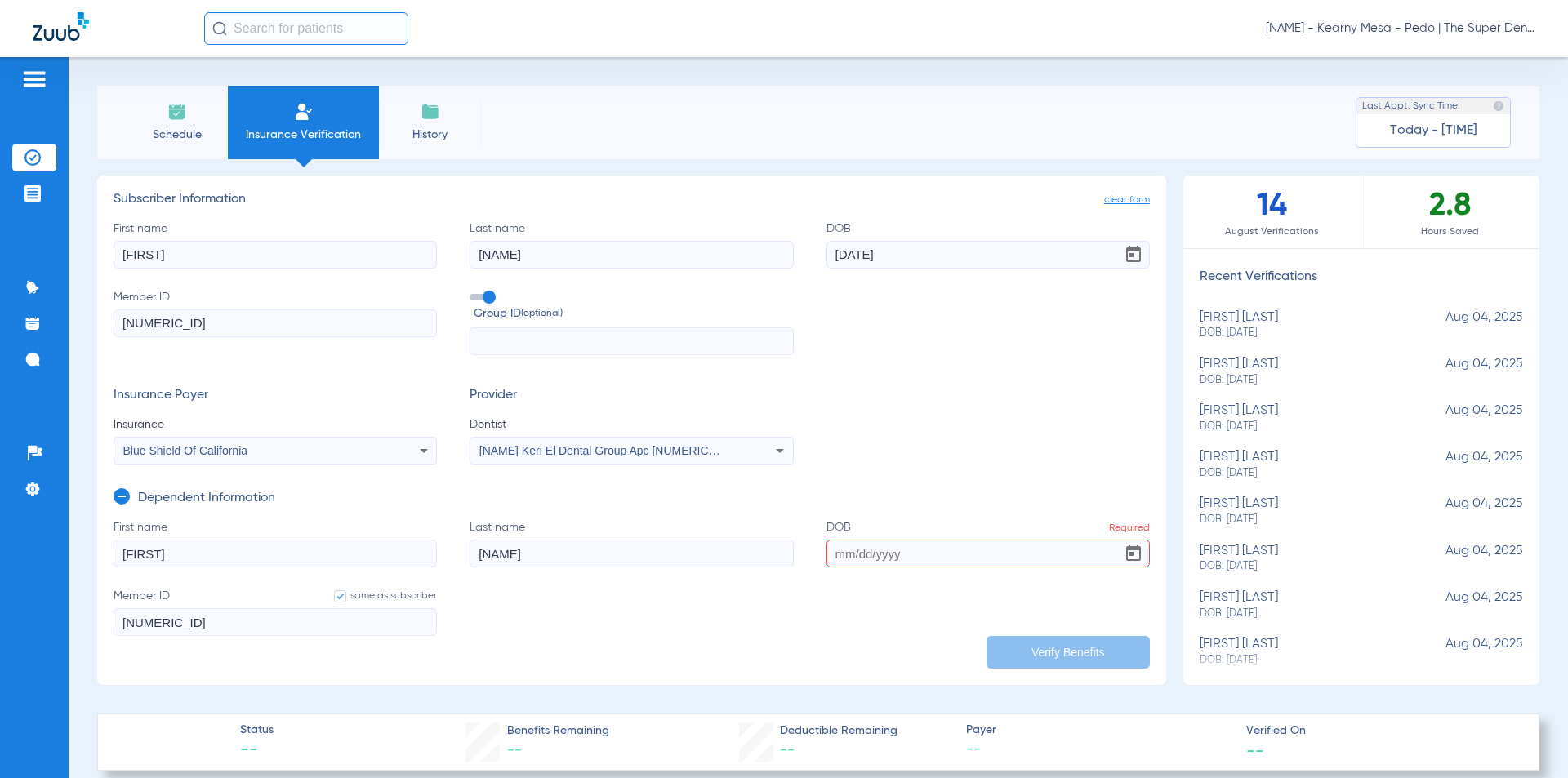 click on "DOB  Required" 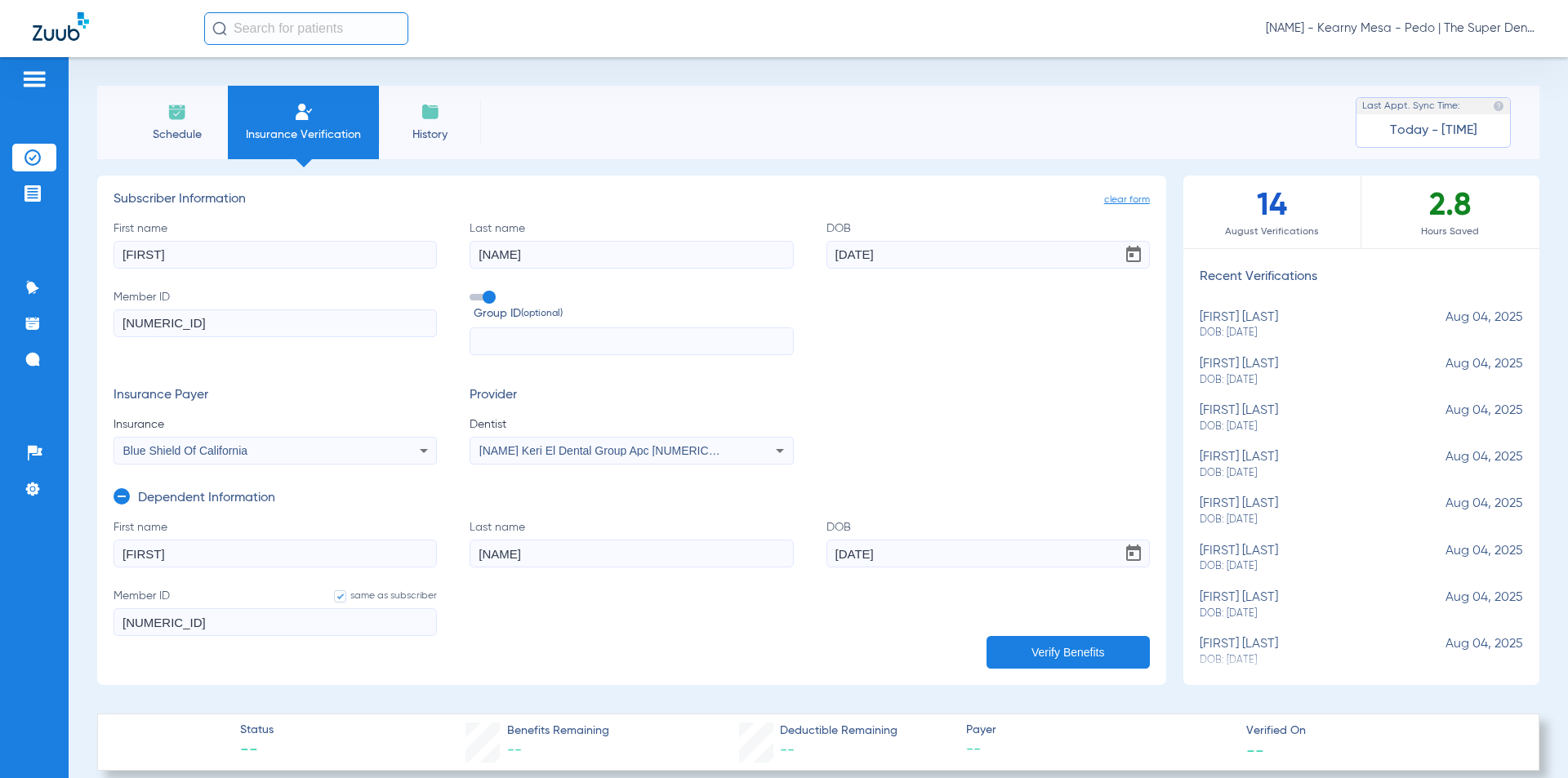 type on "[DATE]" 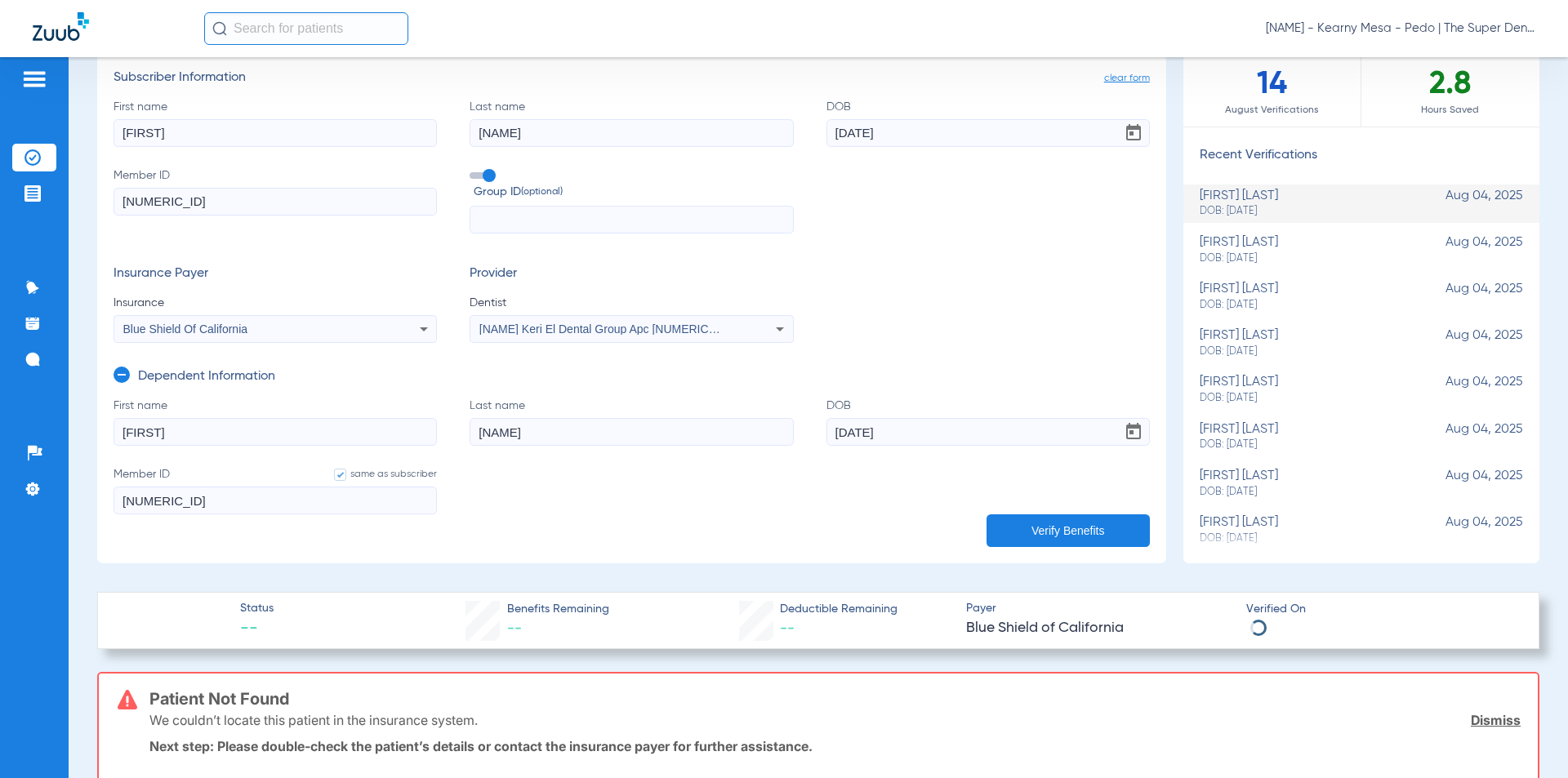scroll, scrollTop: 82, scrollLeft: 0, axis: vertical 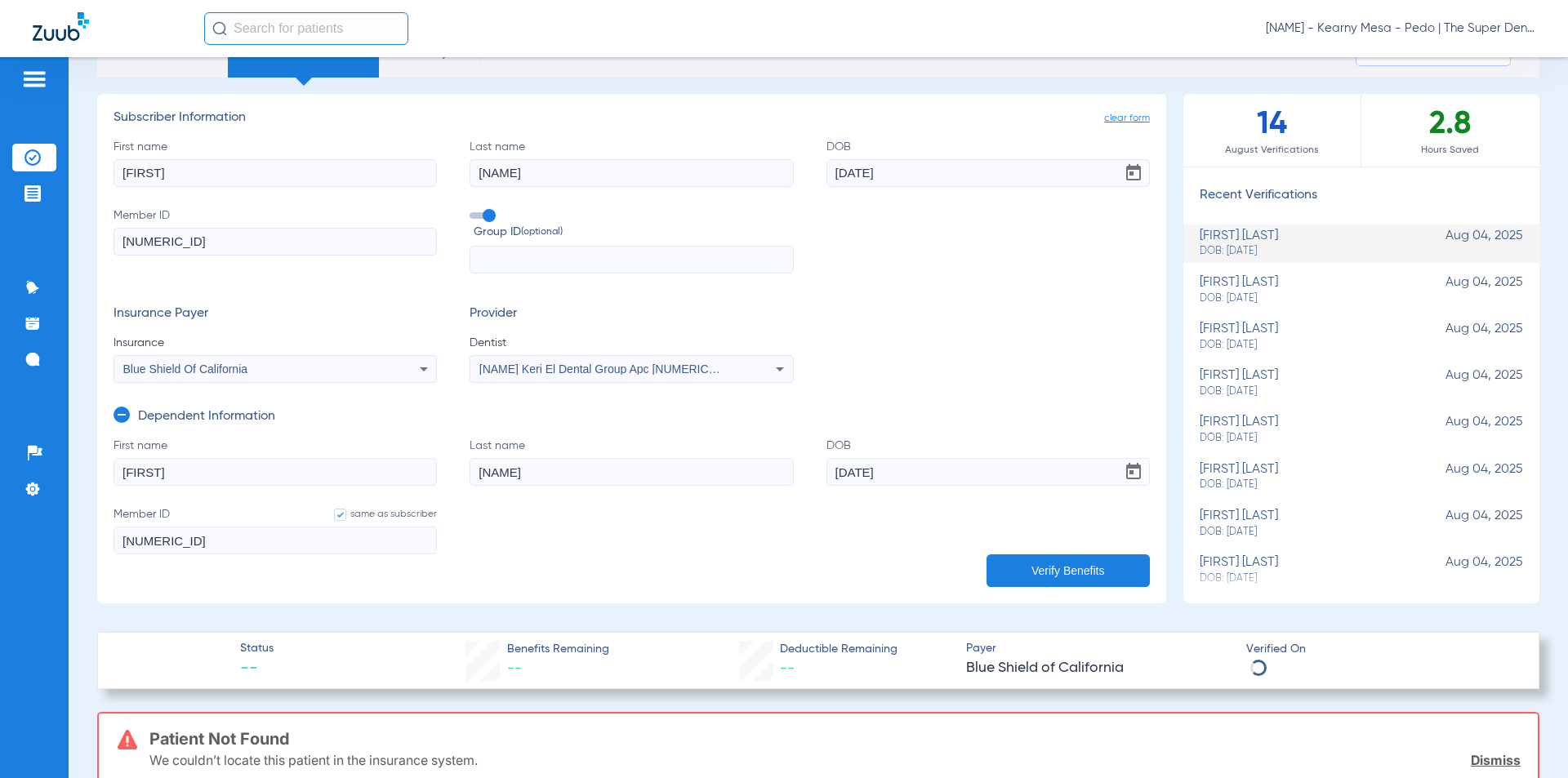 click on "[NUMERIC_ID]" 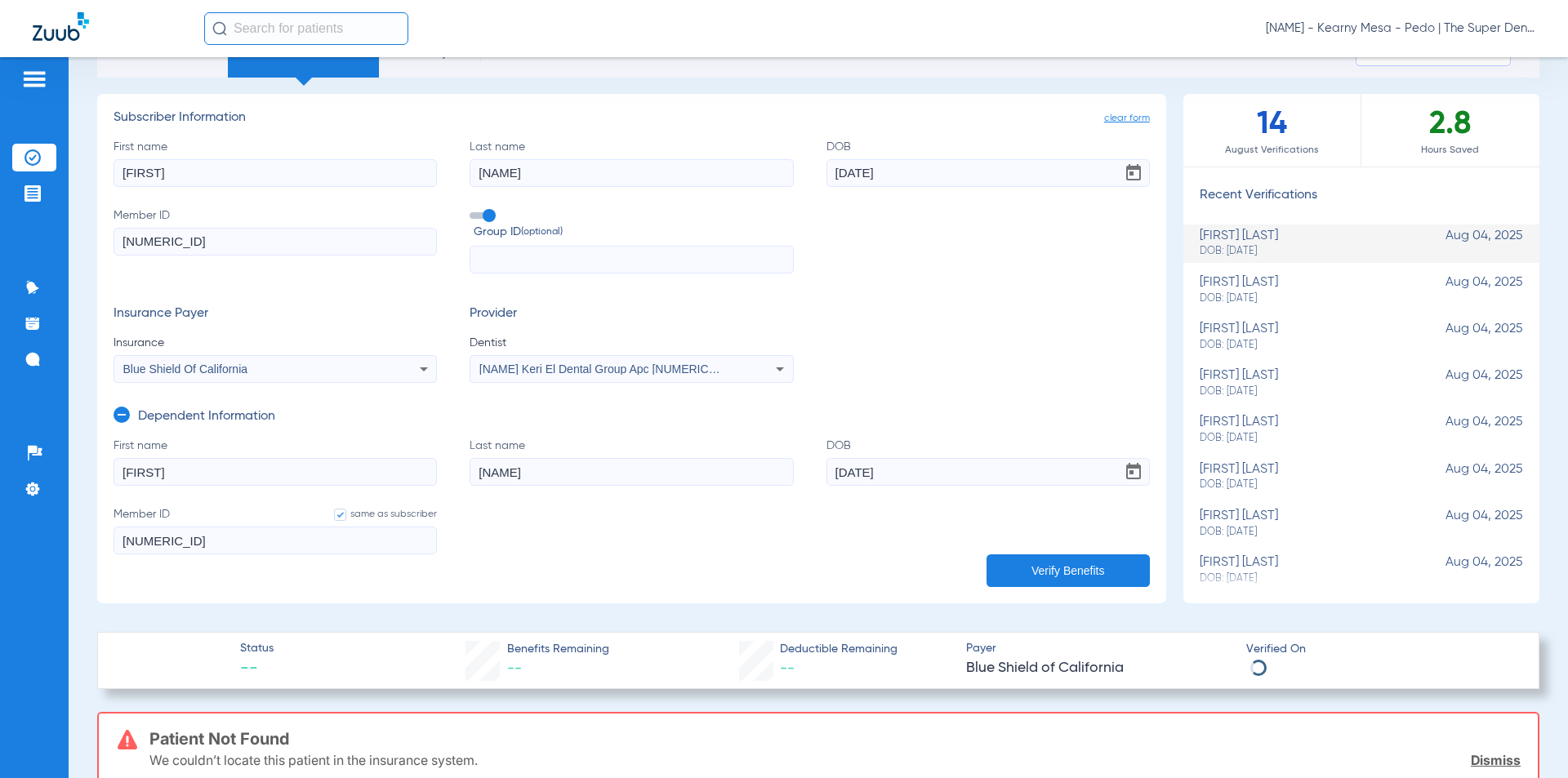 click on "Blue Shield Of California" at bounding box center [275, 369] 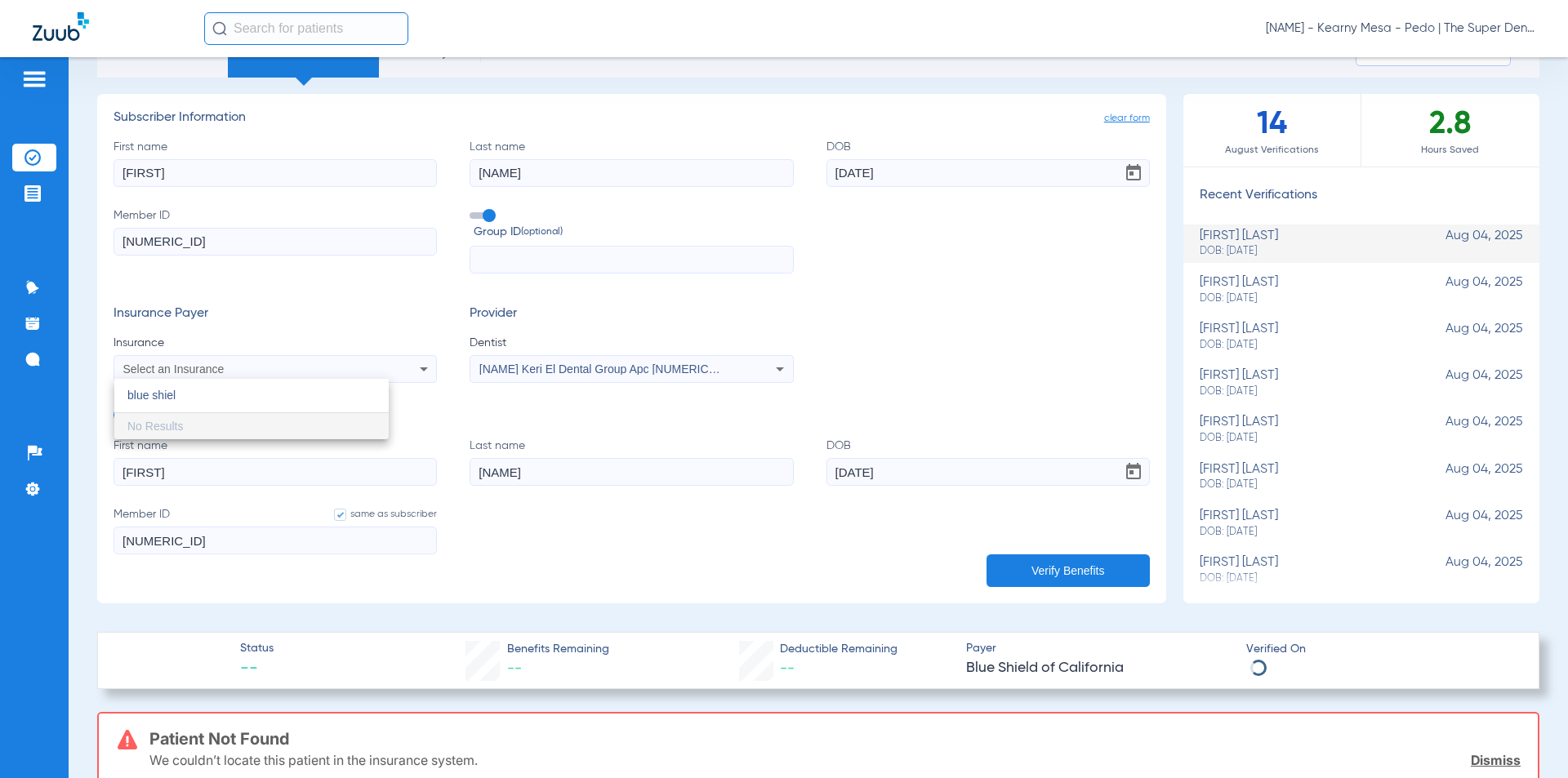 scroll, scrollTop: 0, scrollLeft: 0, axis: both 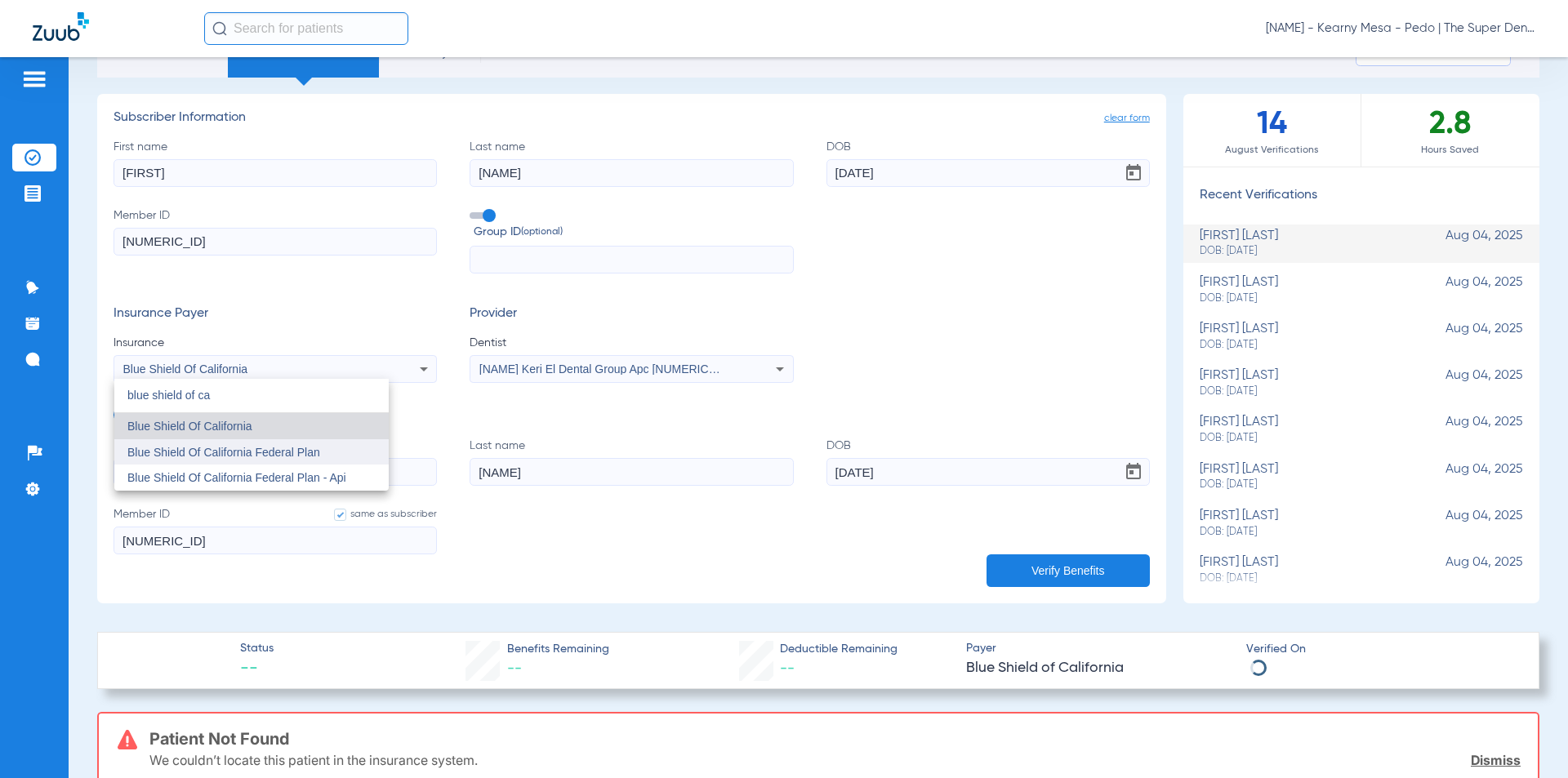 type on "blue shield of ca" 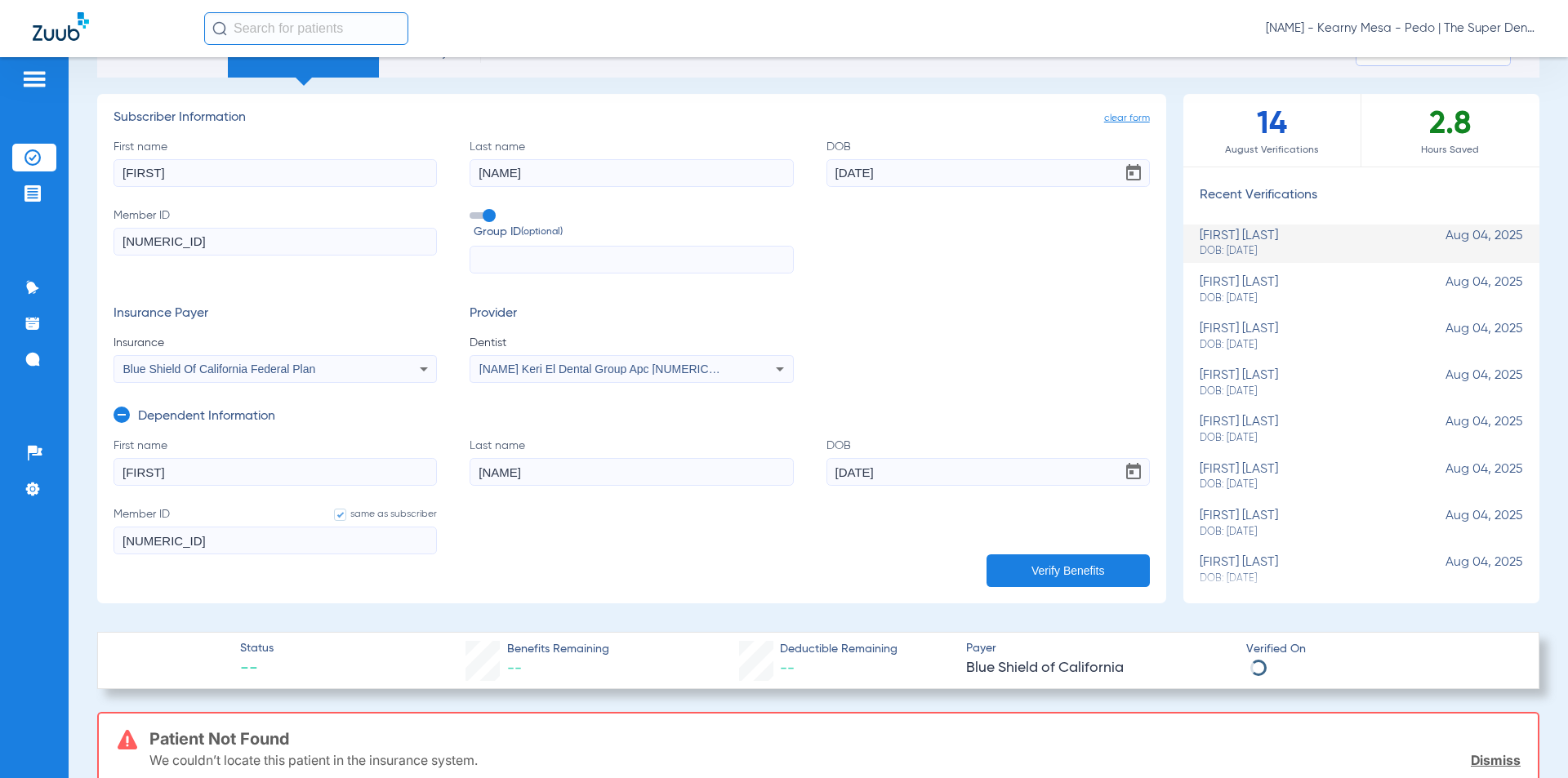 click on "Verify Benefits" 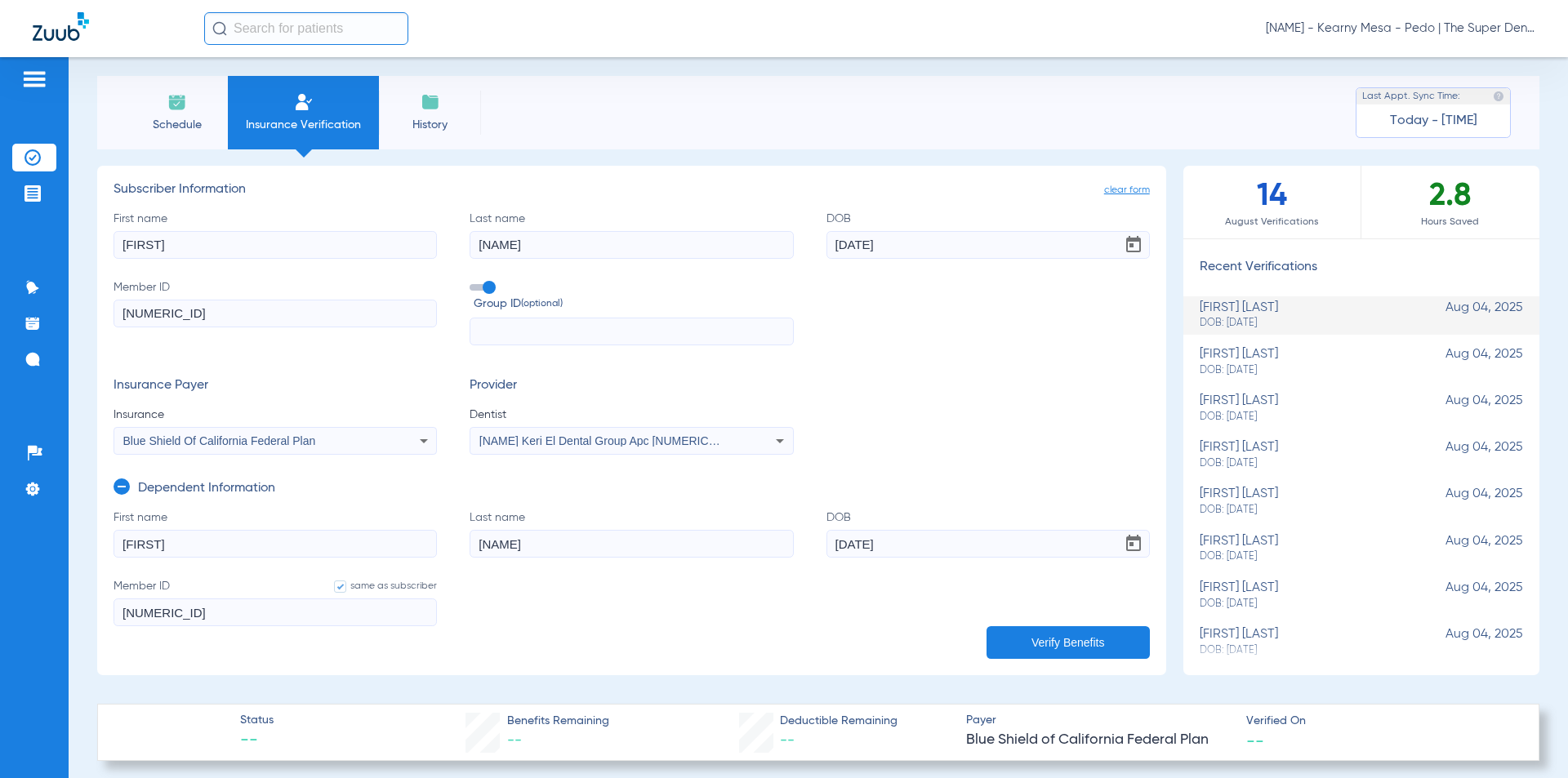 scroll, scrollTop: 0, scrollLeft: 0, axis: both 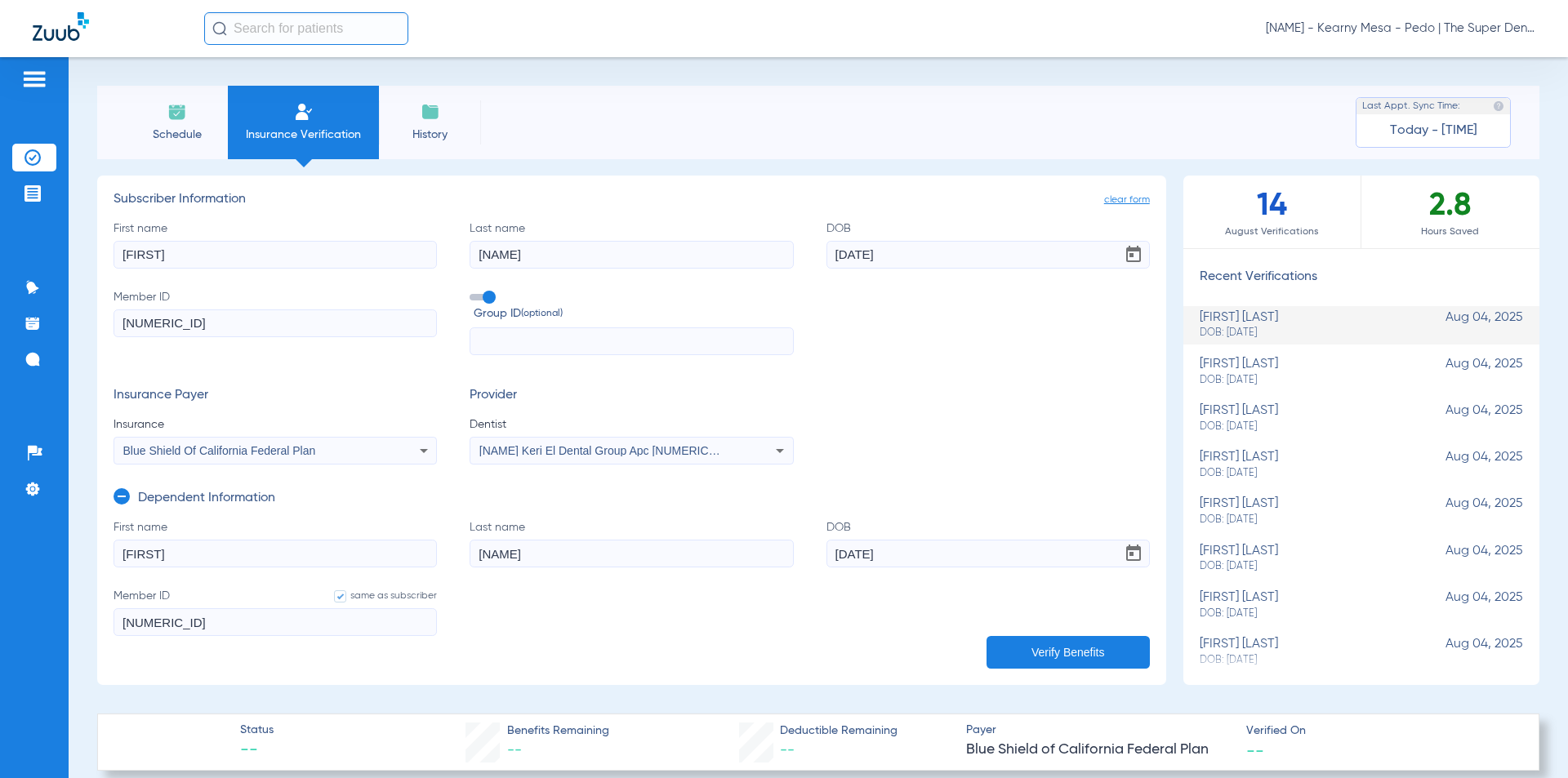 click on "clear form" 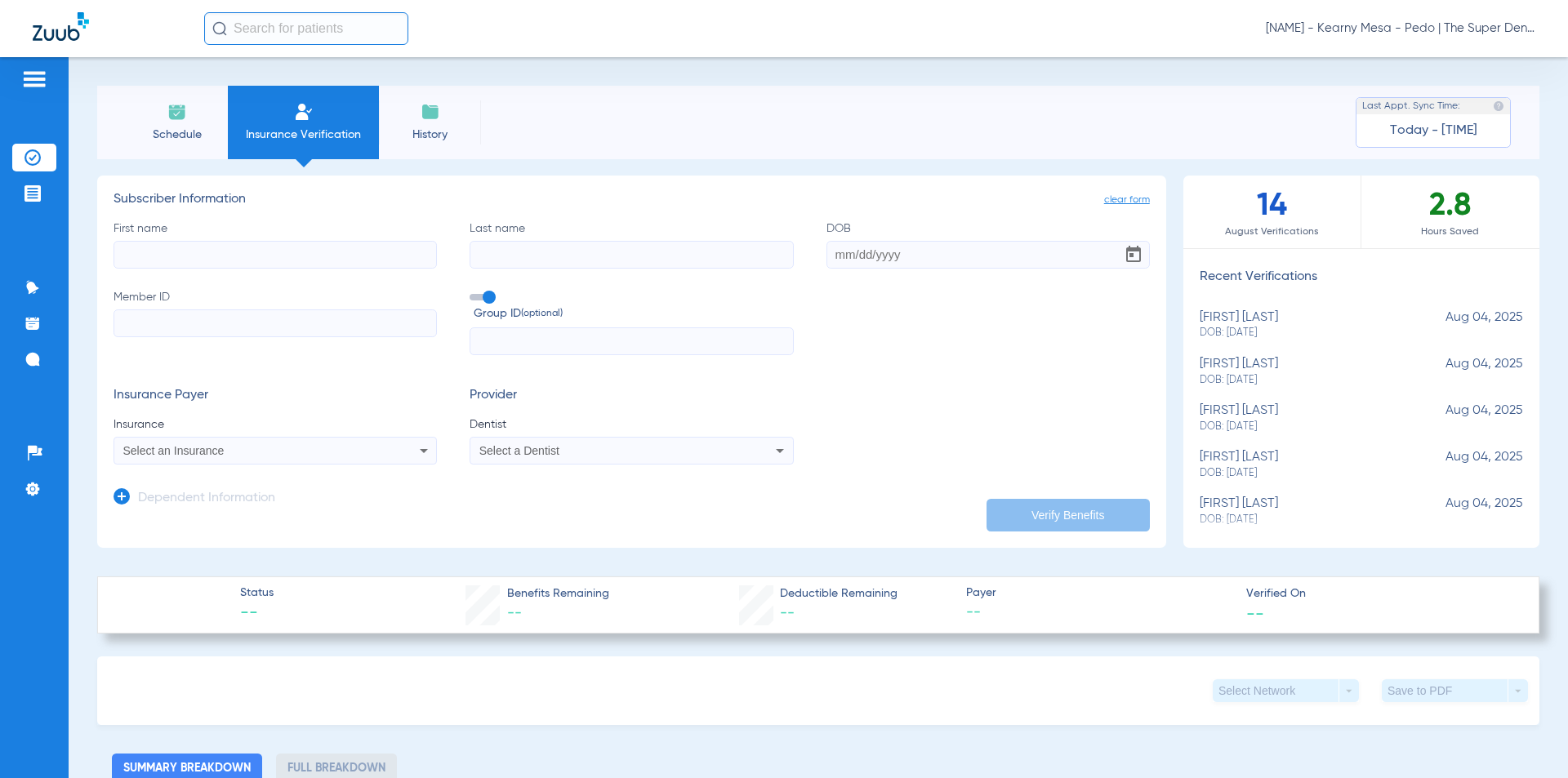 click on "First name" 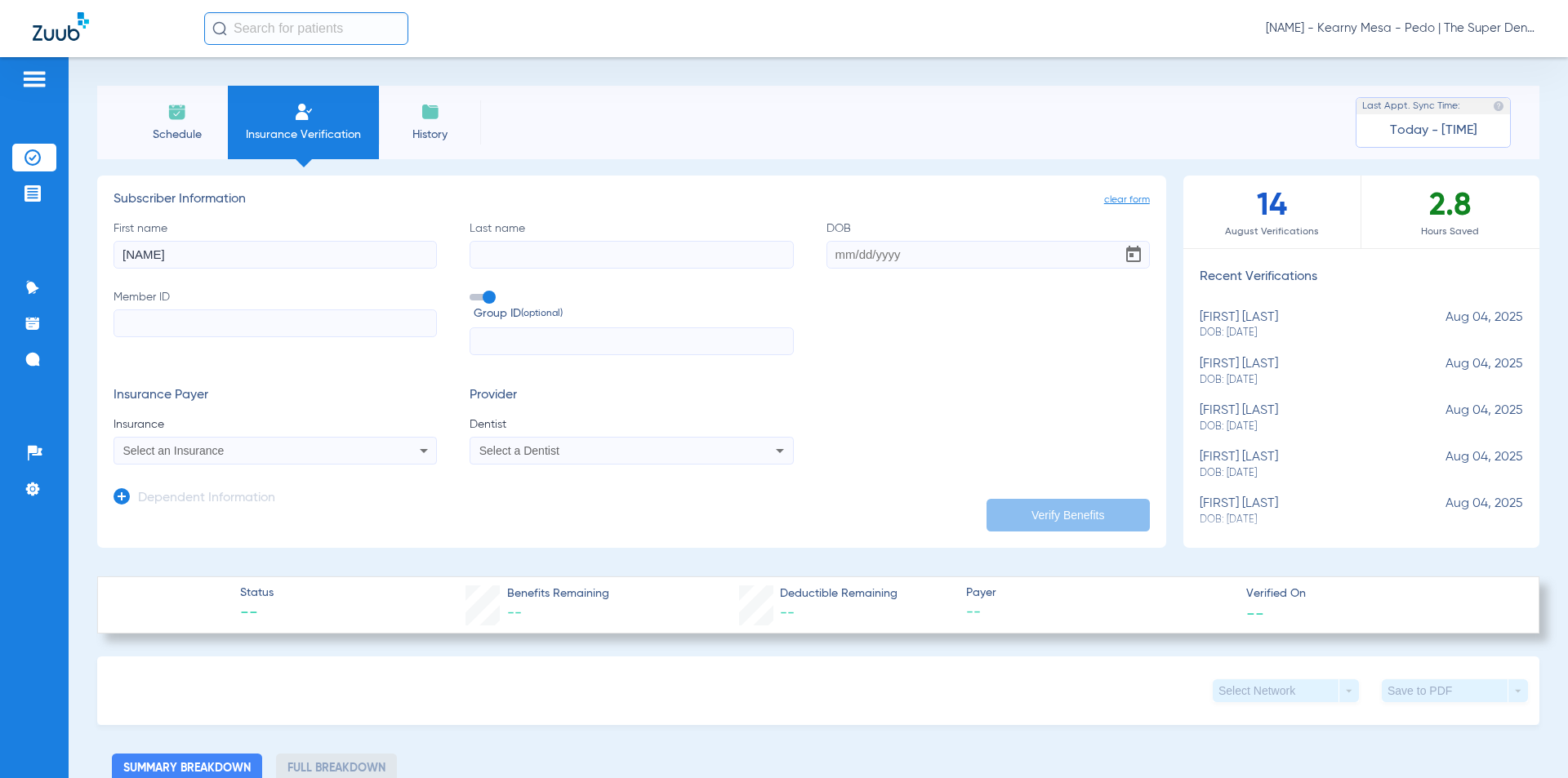type on "i" 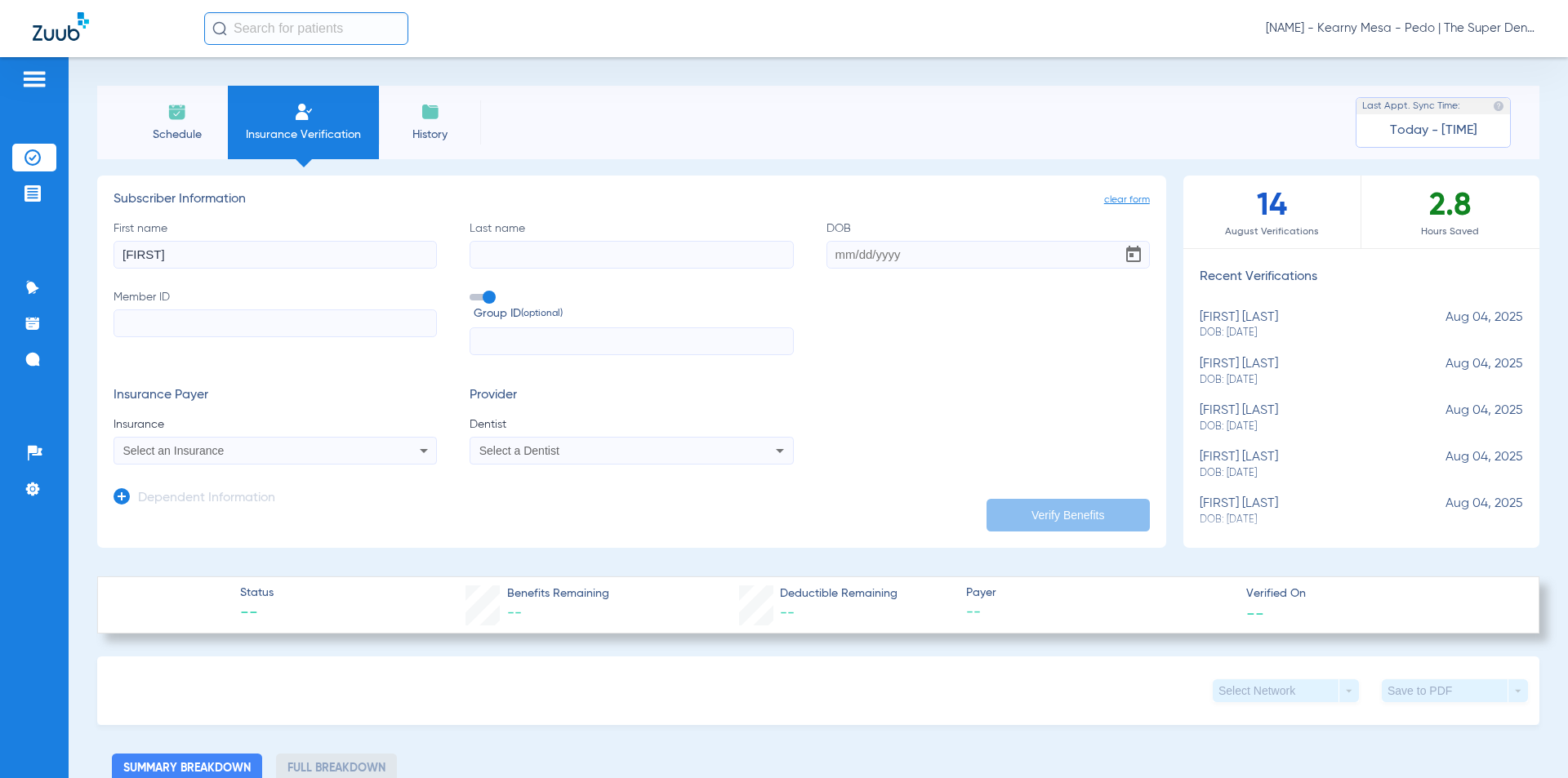 type on "[FIRST]" 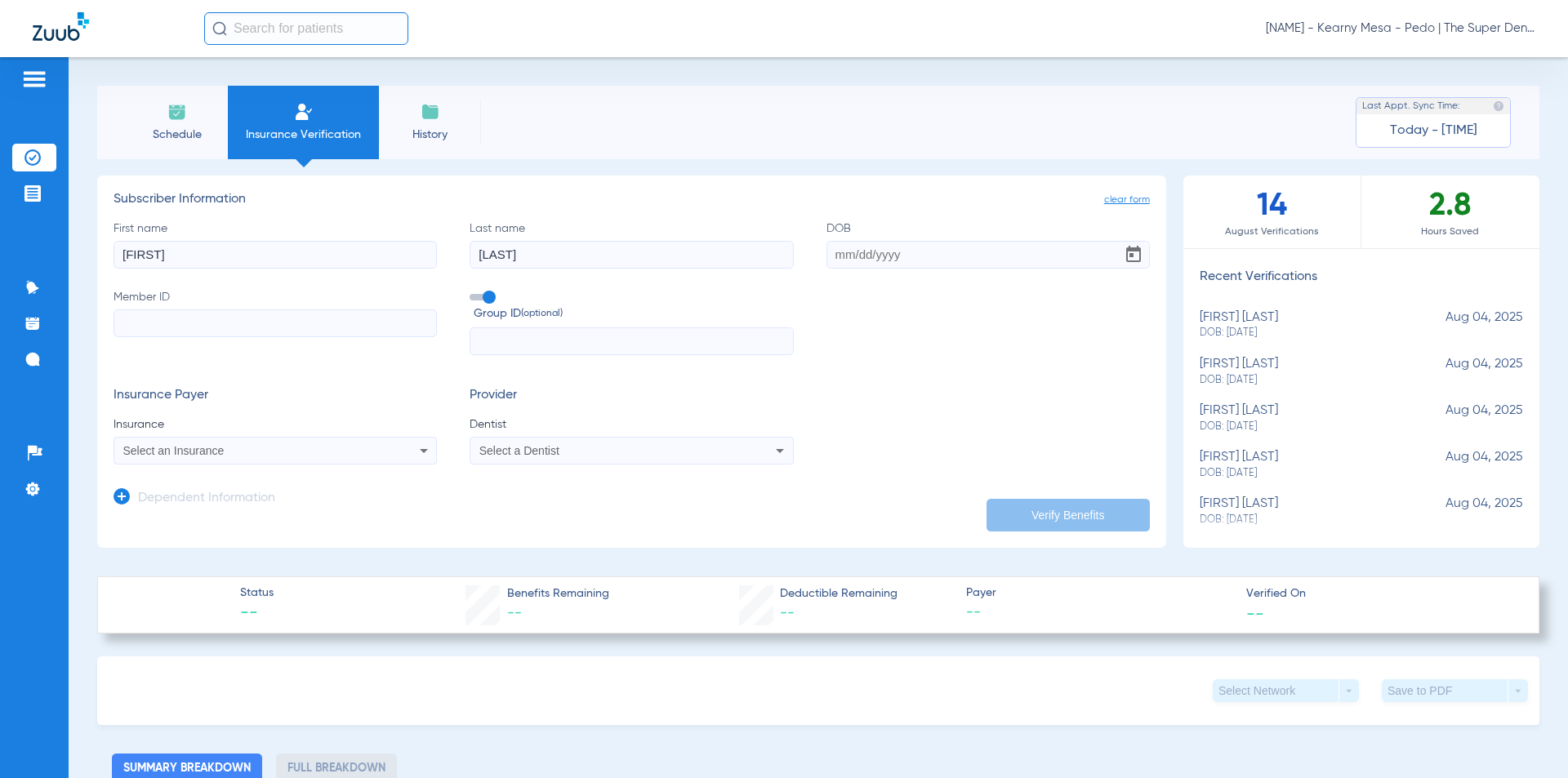 type on "[LAST]" 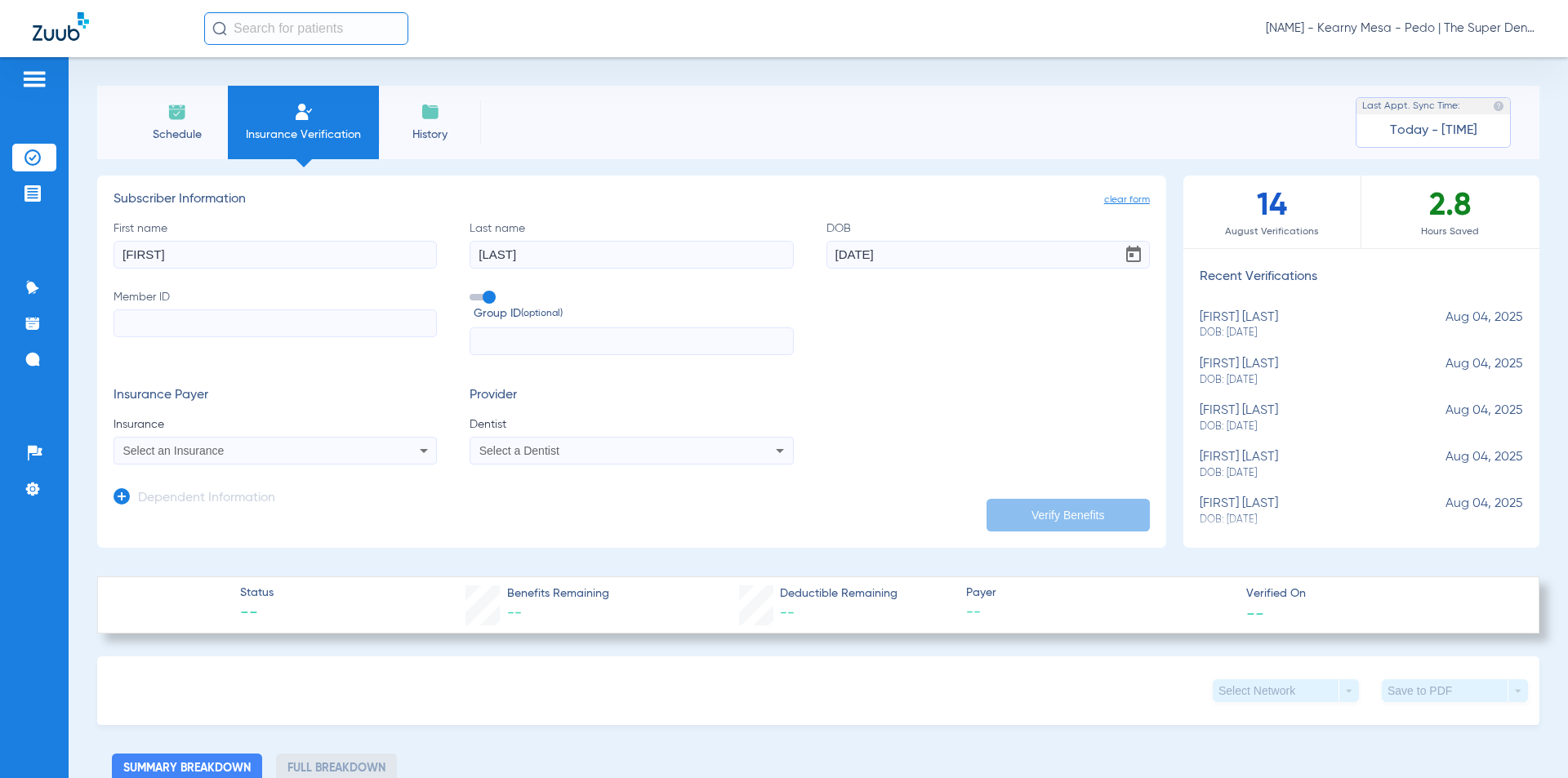 type on "[DATE]" 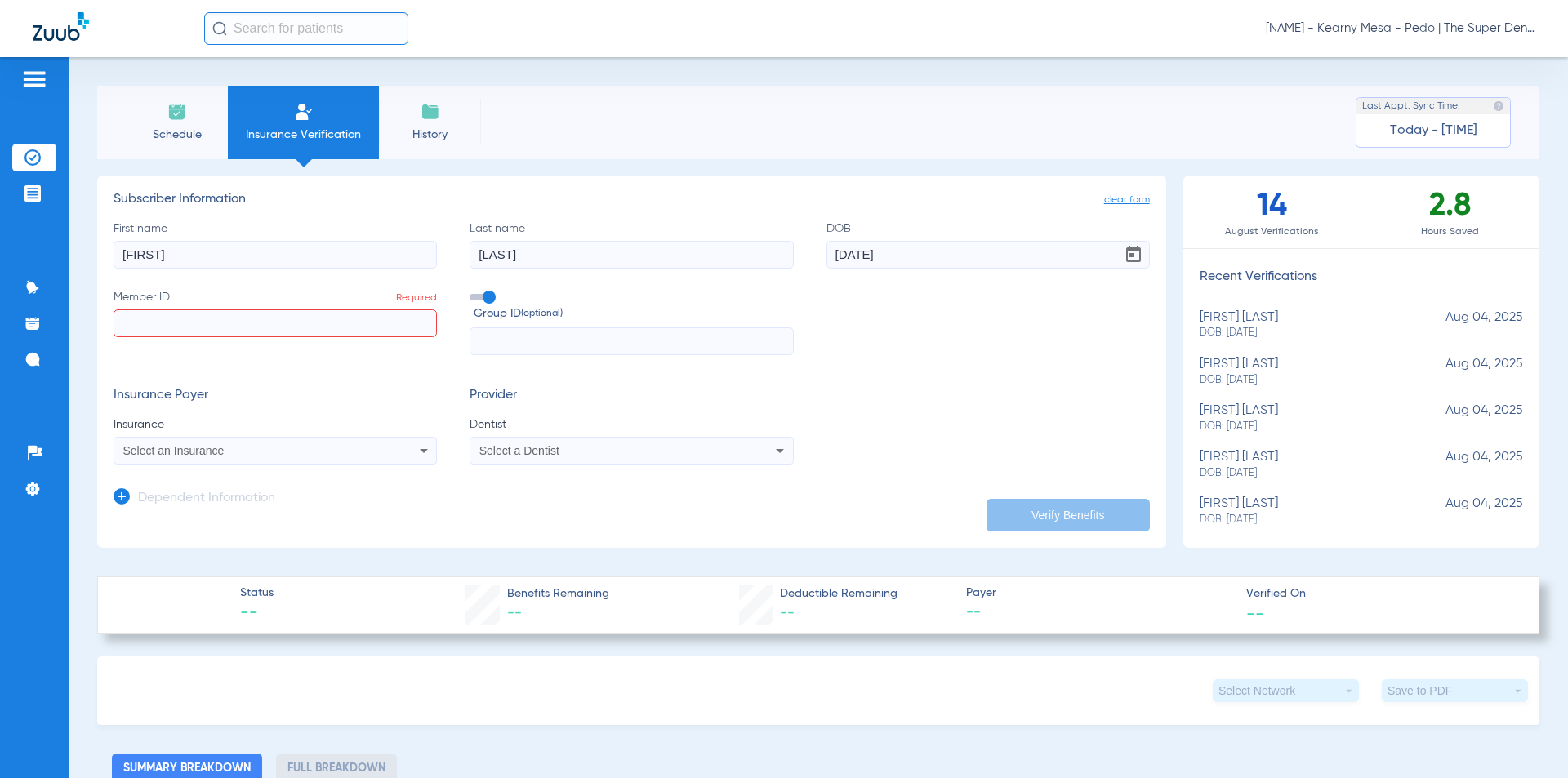 click on "Member ID  Required" 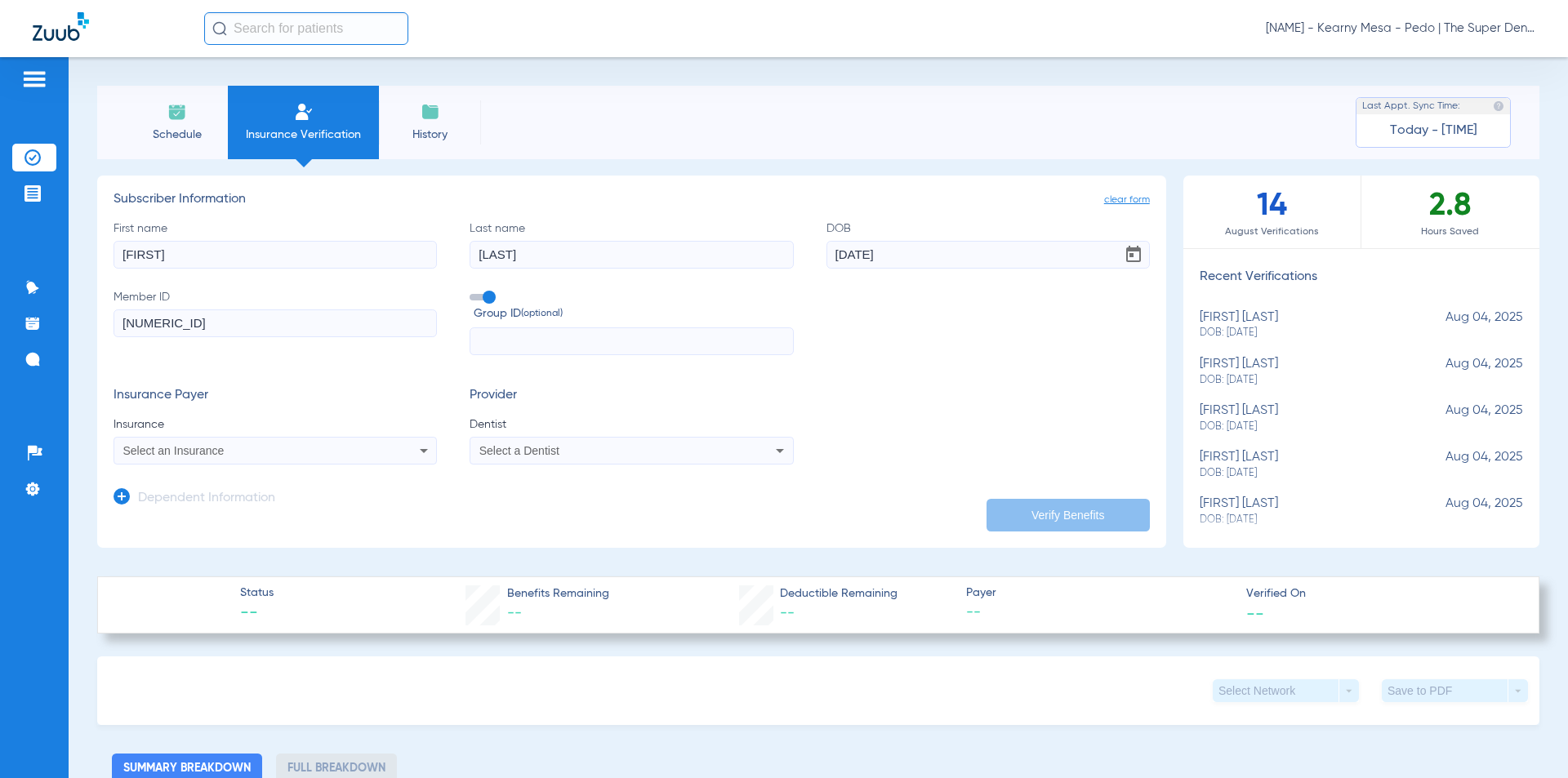type on "[NUMERIC_ID]" 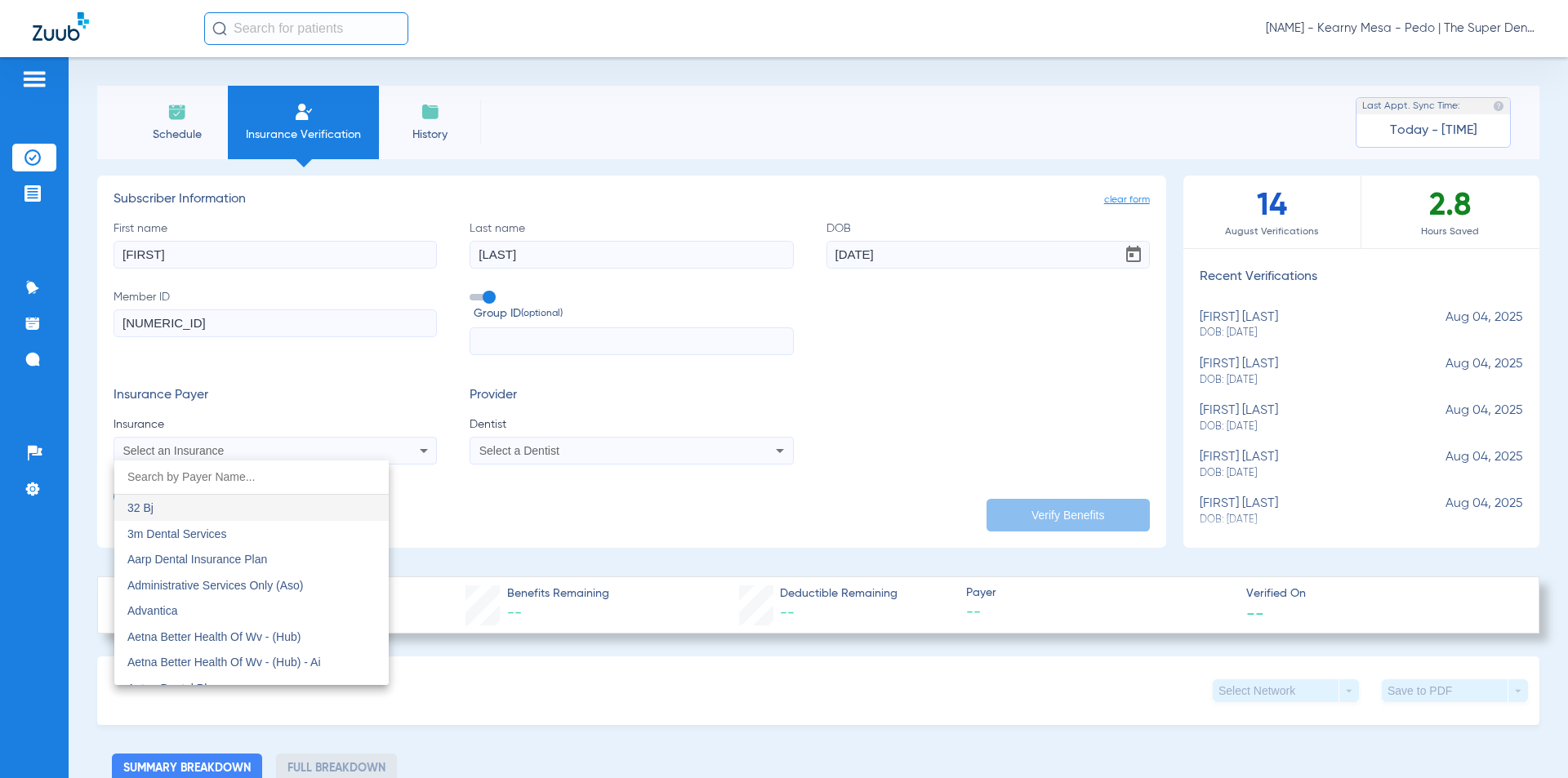 click at bounding box center [252, 477] 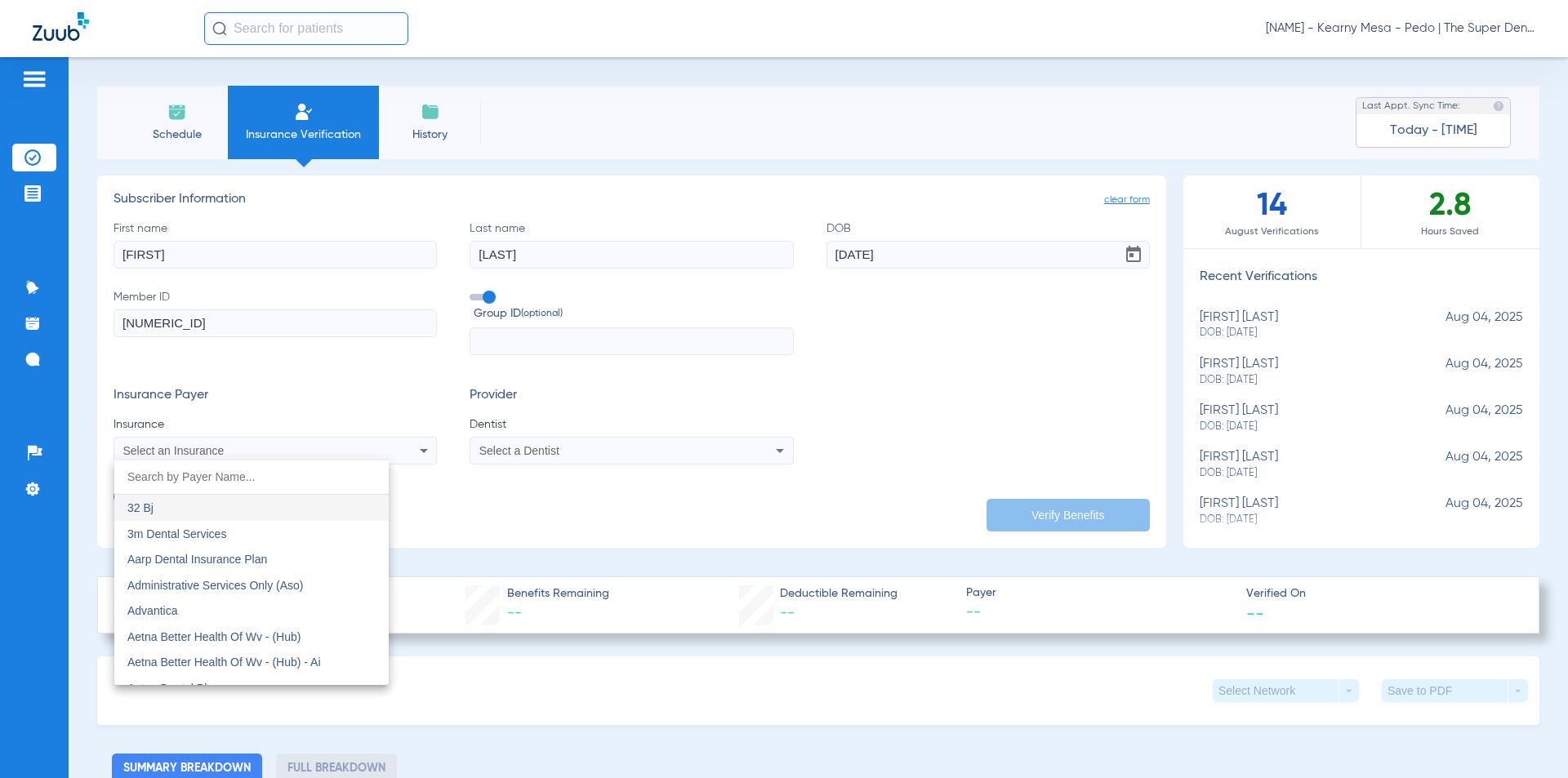 type on "D" 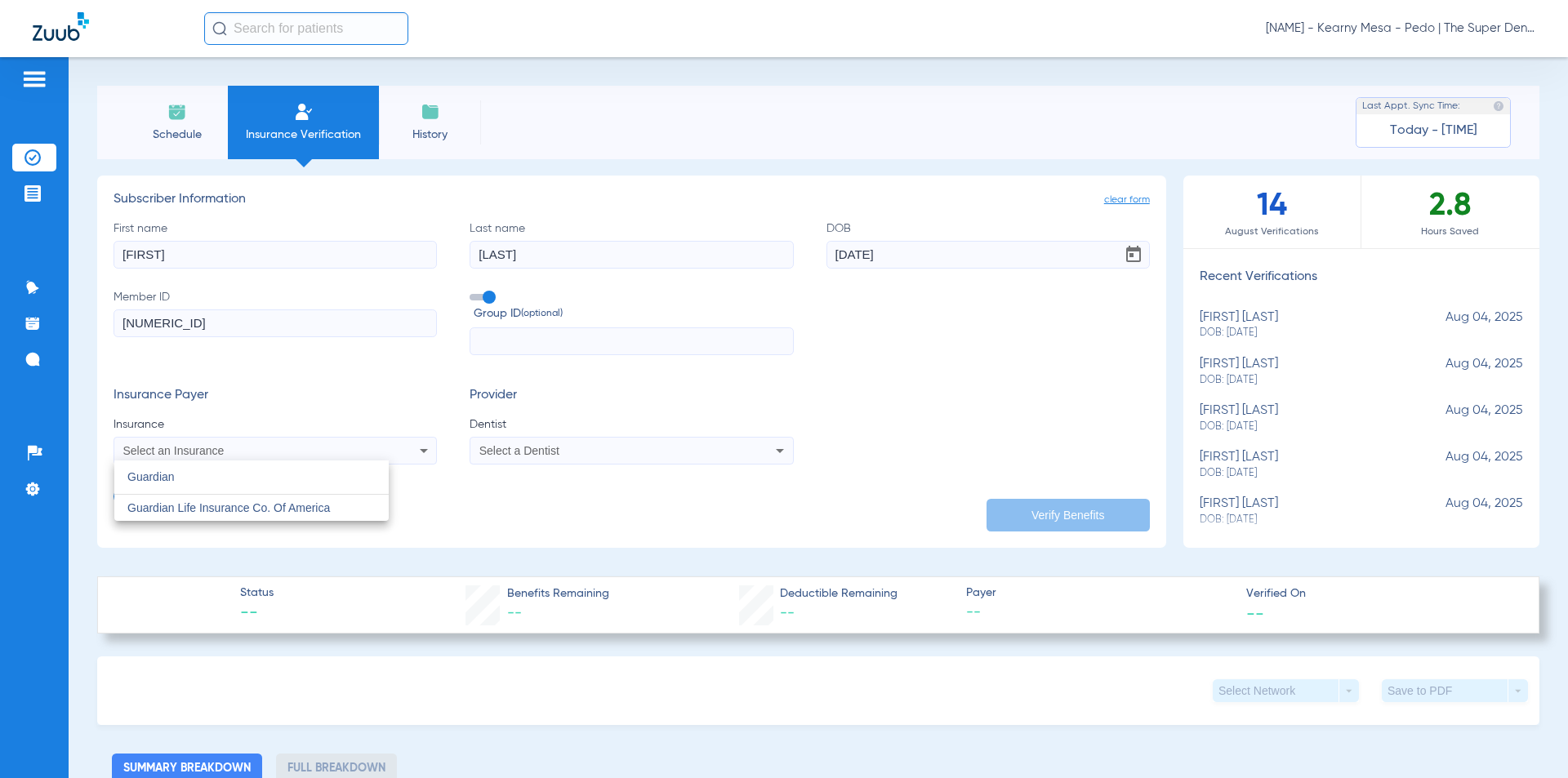 type on "Guardian" 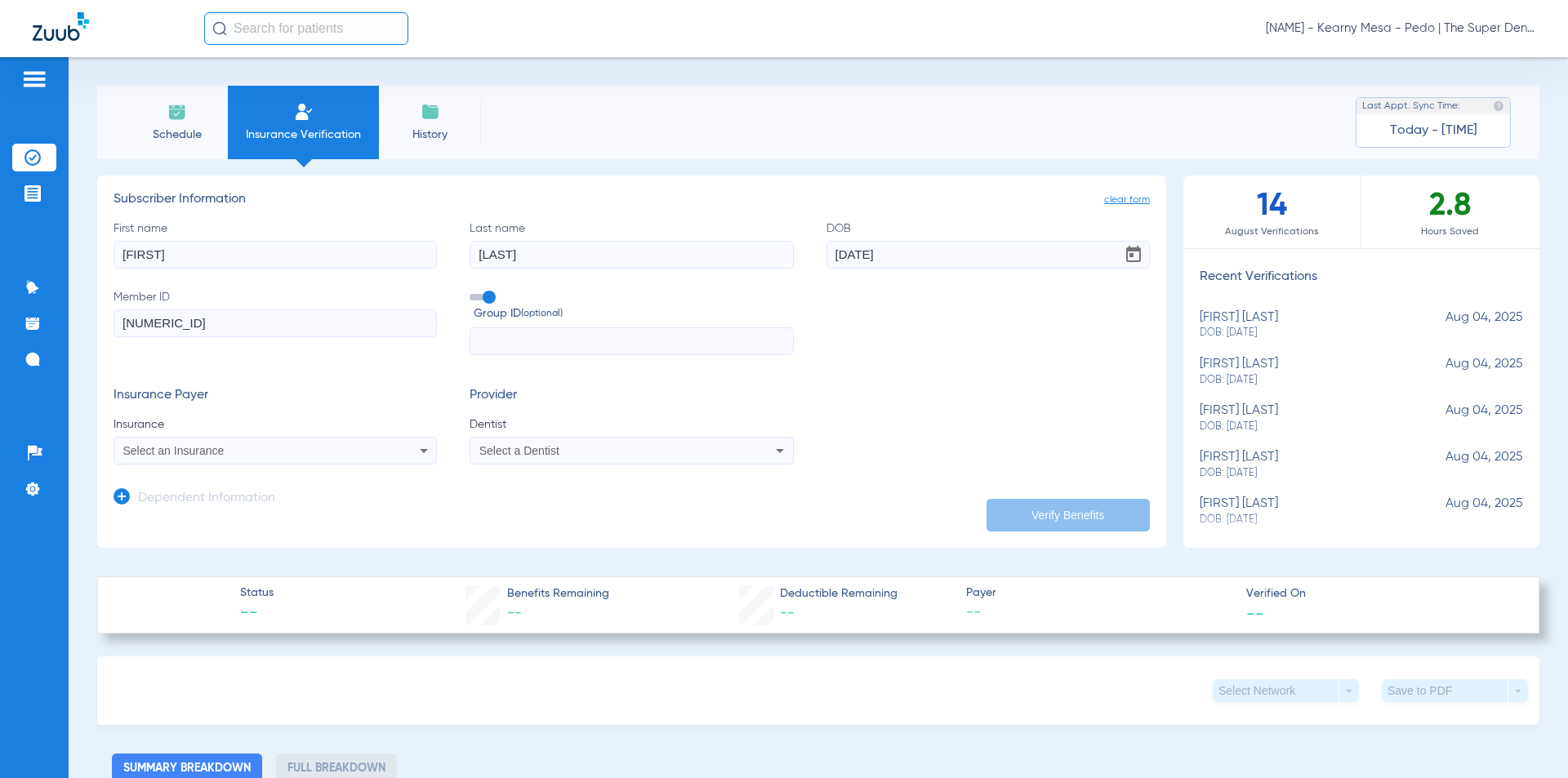 click on "Select an Insurance" at bounding box center [174, 451] 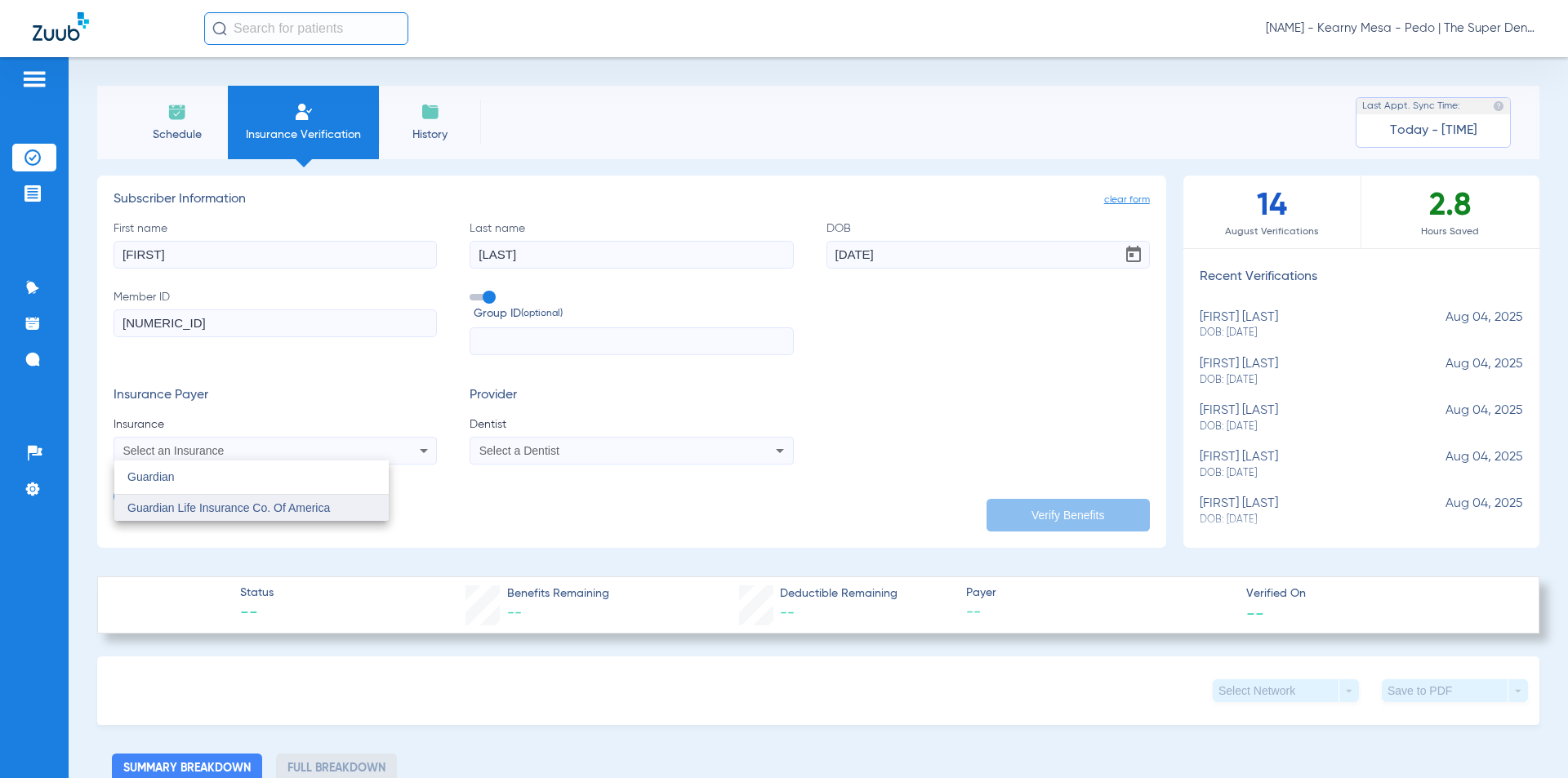 type on "Guardian" 